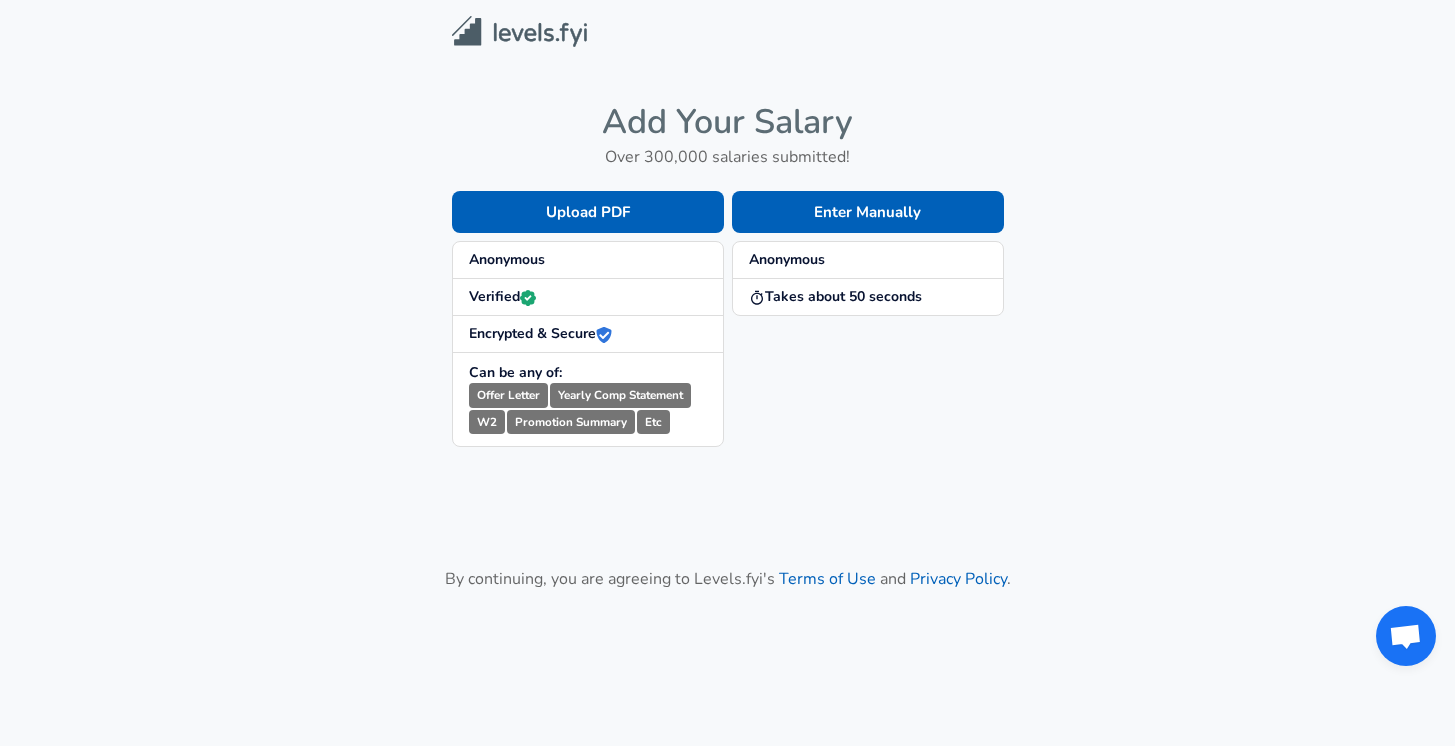 scroll, scrollTop: 0, scrollLeft: 0, axis: both 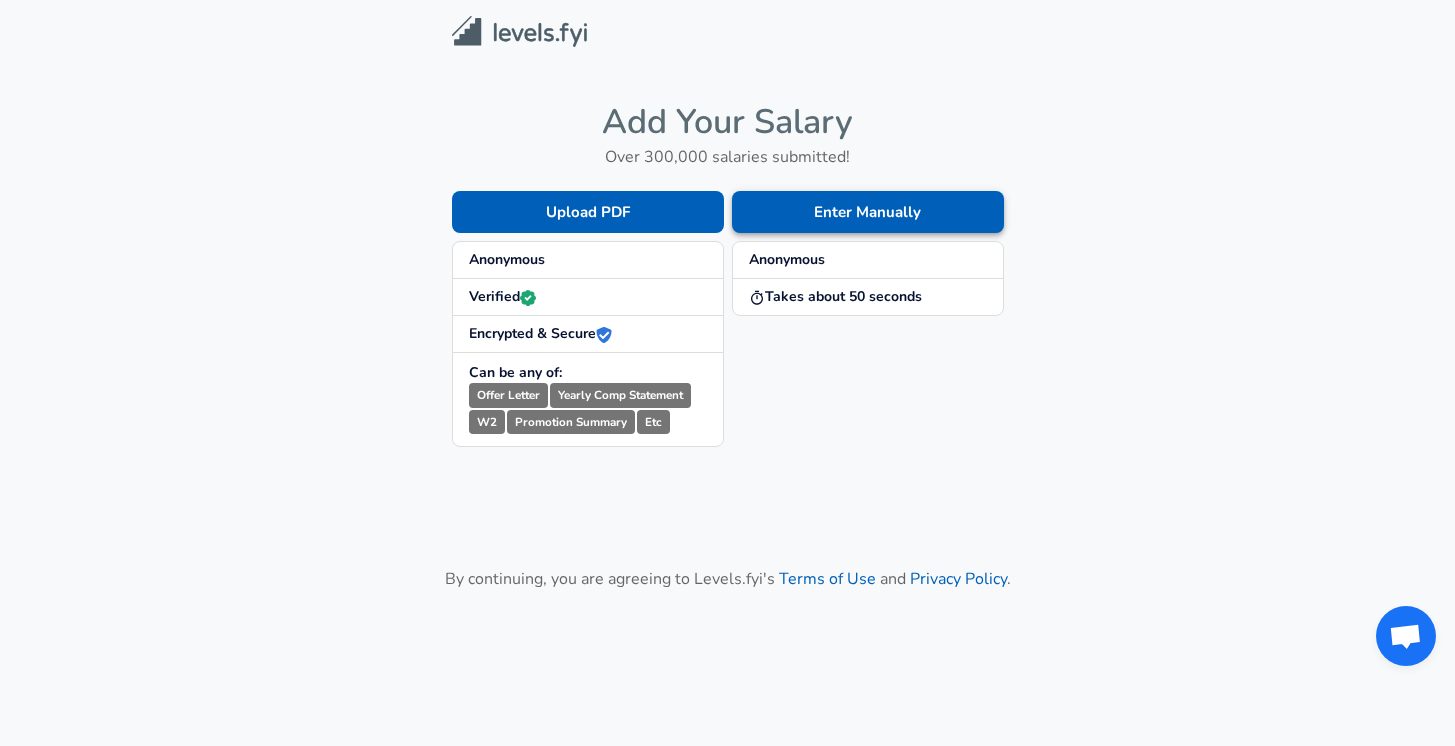 click on "Enter Manually" at bounding box center [868, 212] 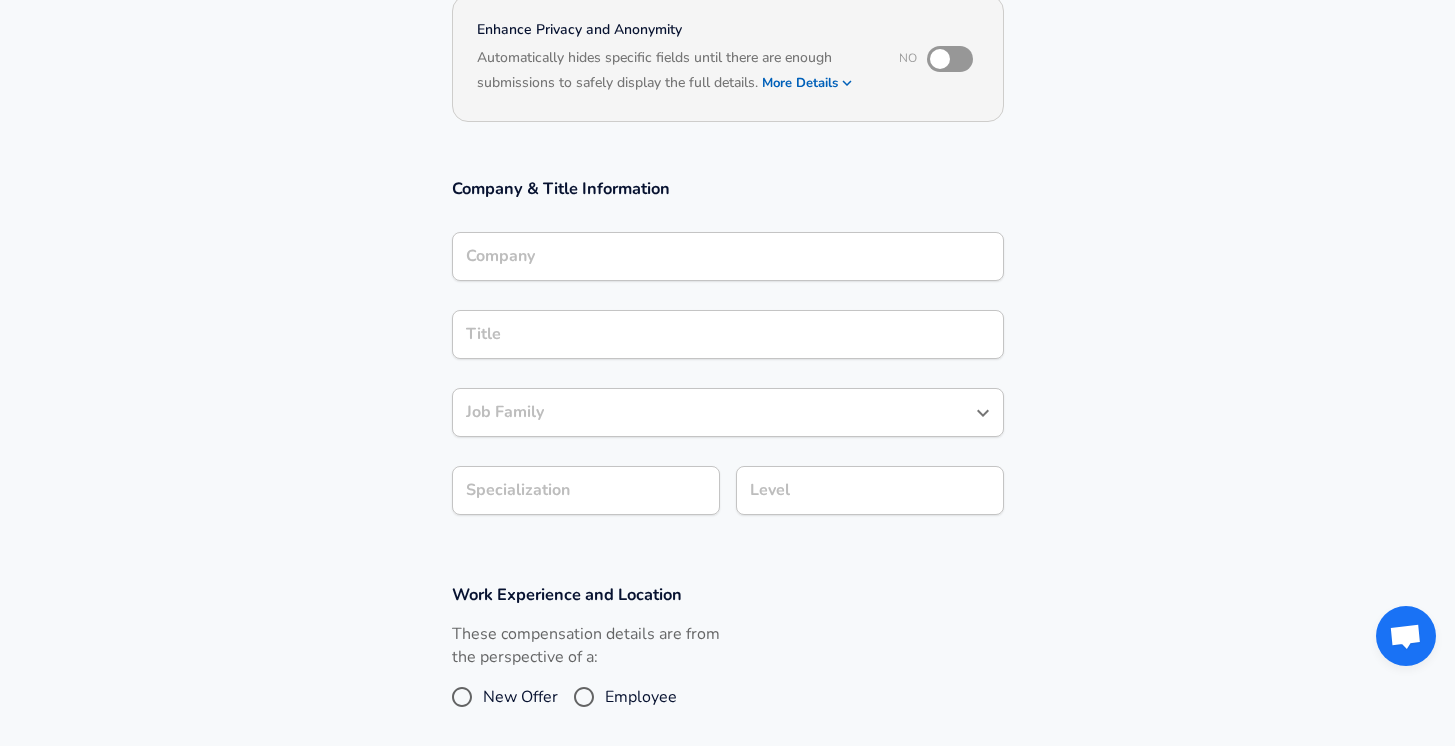 scroll, scrollTop: 86, scrollLeft: 0, axis: vertical 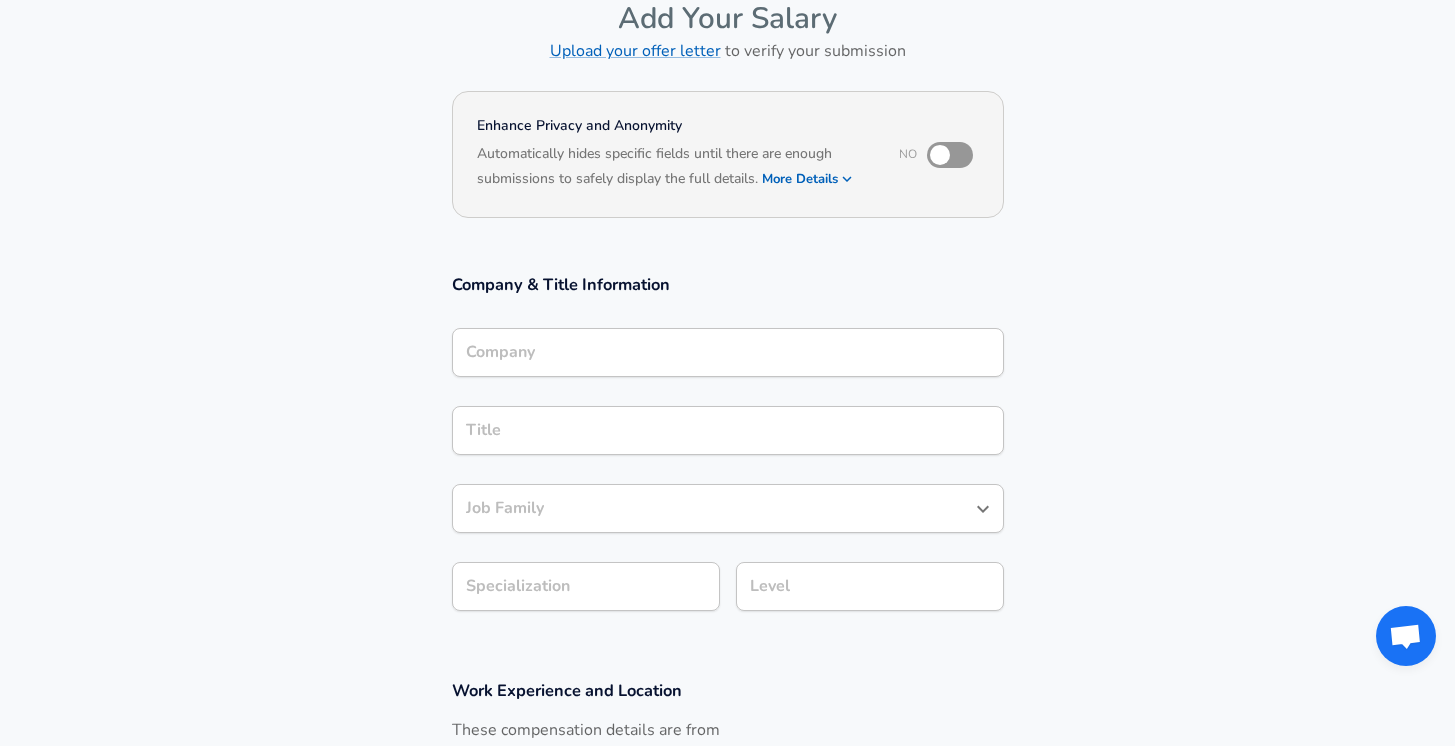 click on "Company" at bounding box center [728, 352] 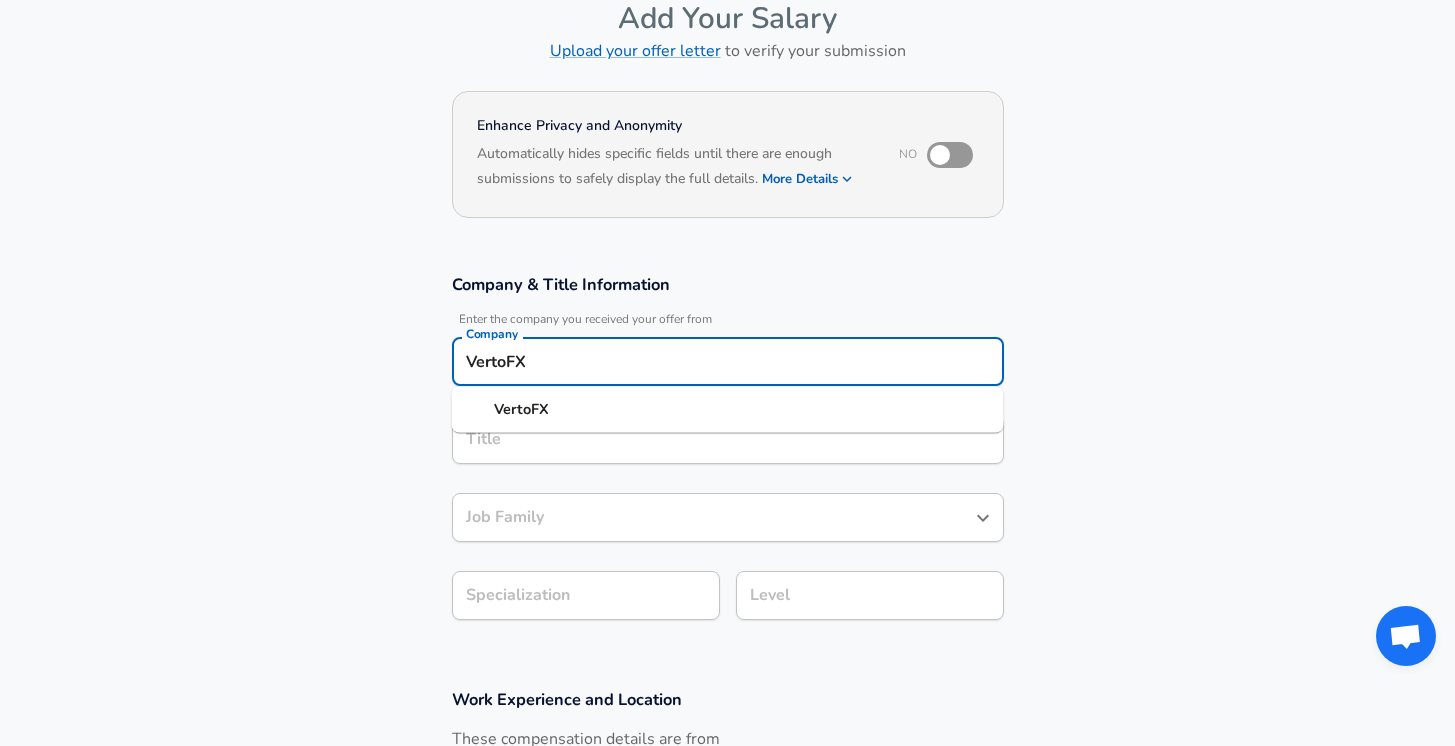 click on "VertoFX" at bounding box center (521, 409) 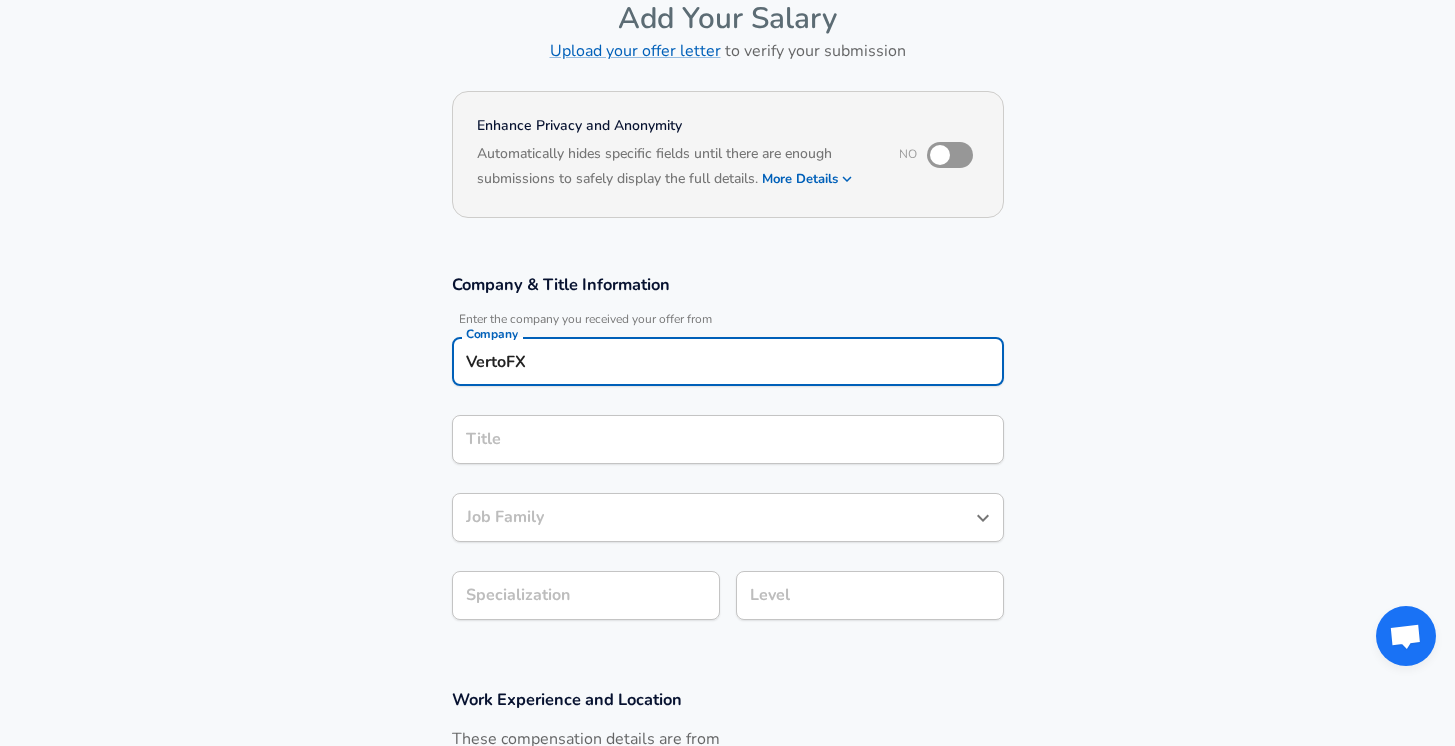 type on "VertoFX" 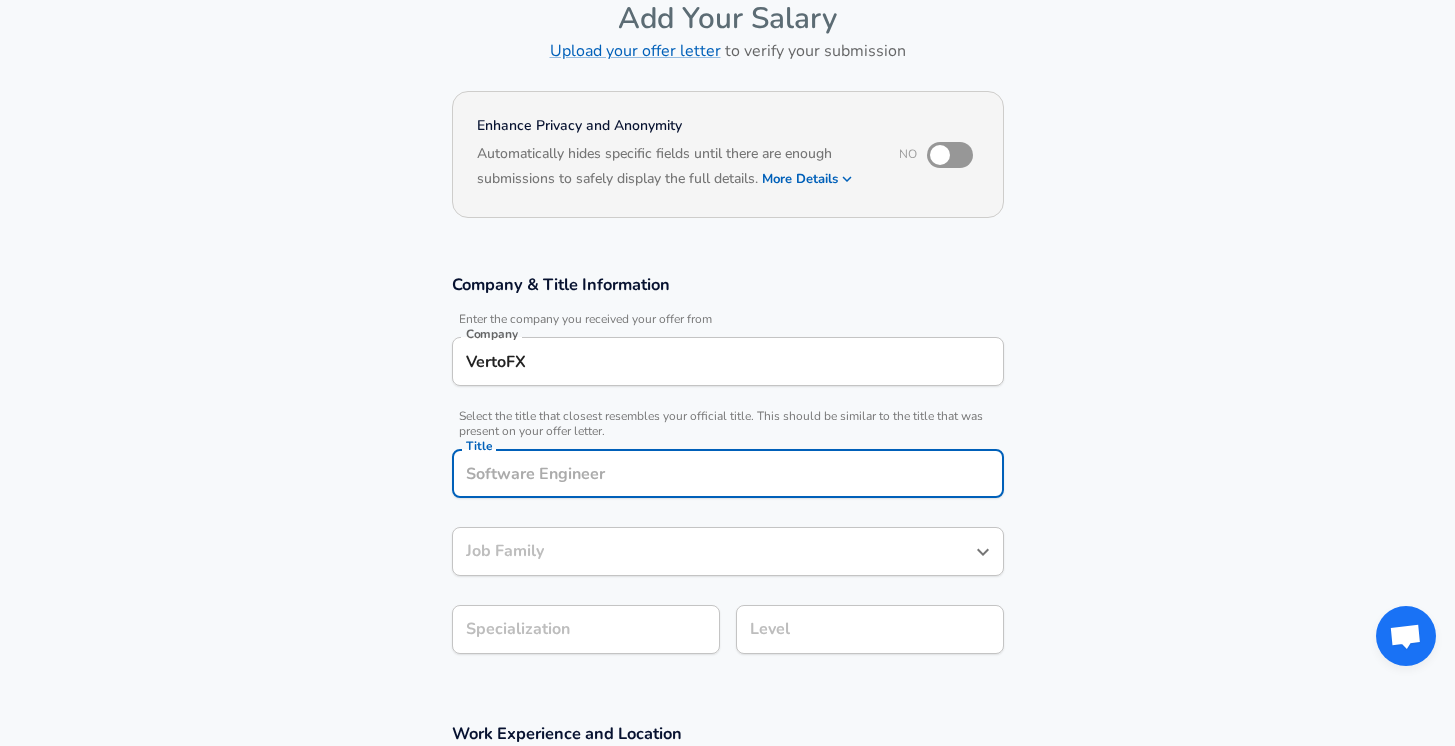 scroll, scrollTop: 146, scrollLeft: 0, axis: vertical 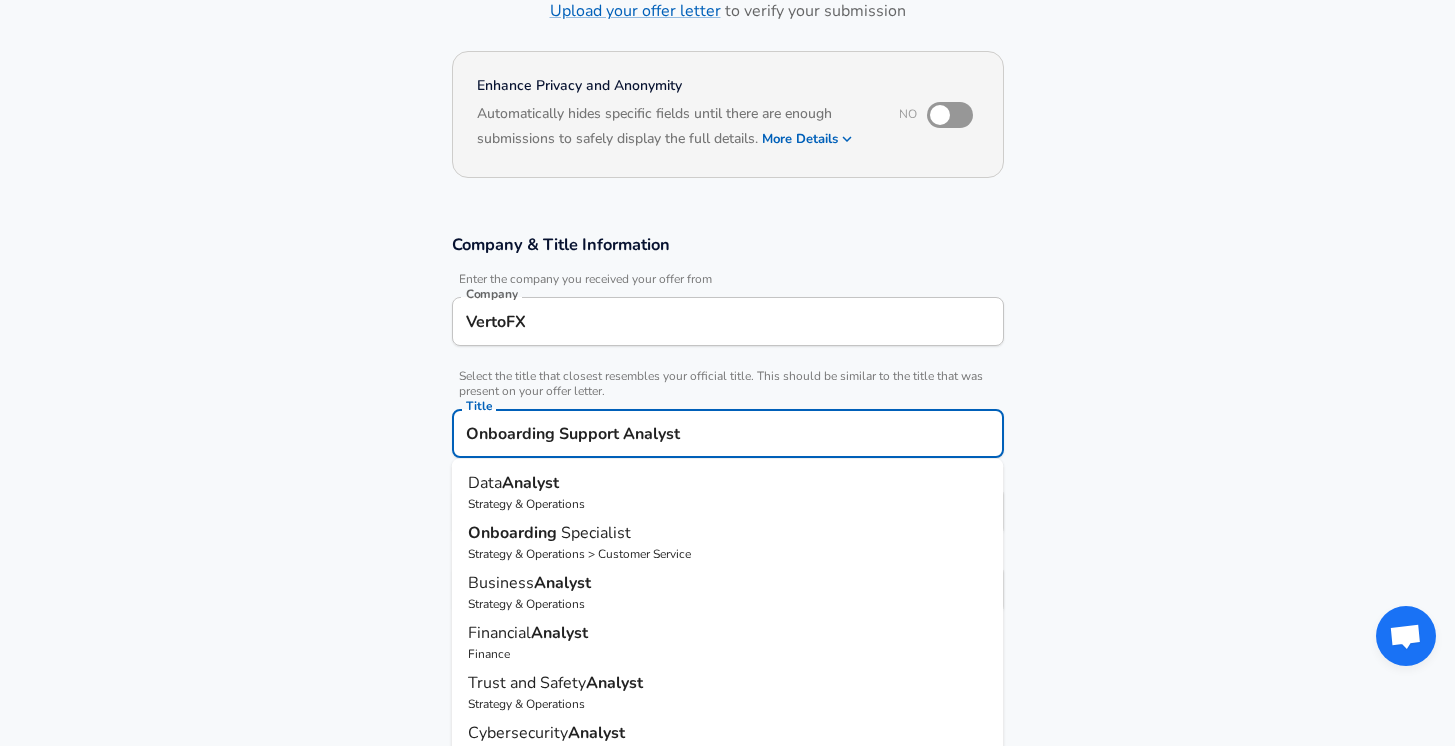 type on "Onboarding Support Analyst" 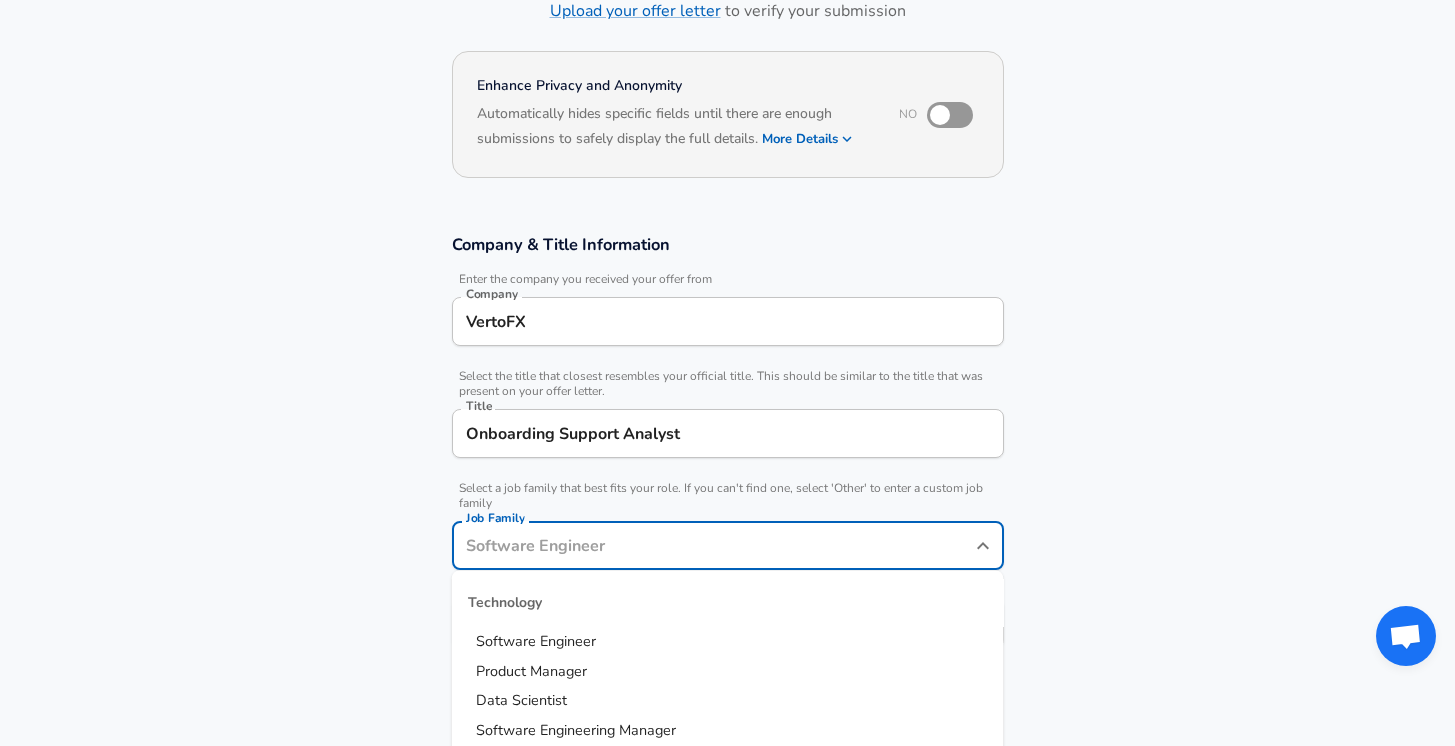 click on "Job Family" at bounding box center (713, 545) 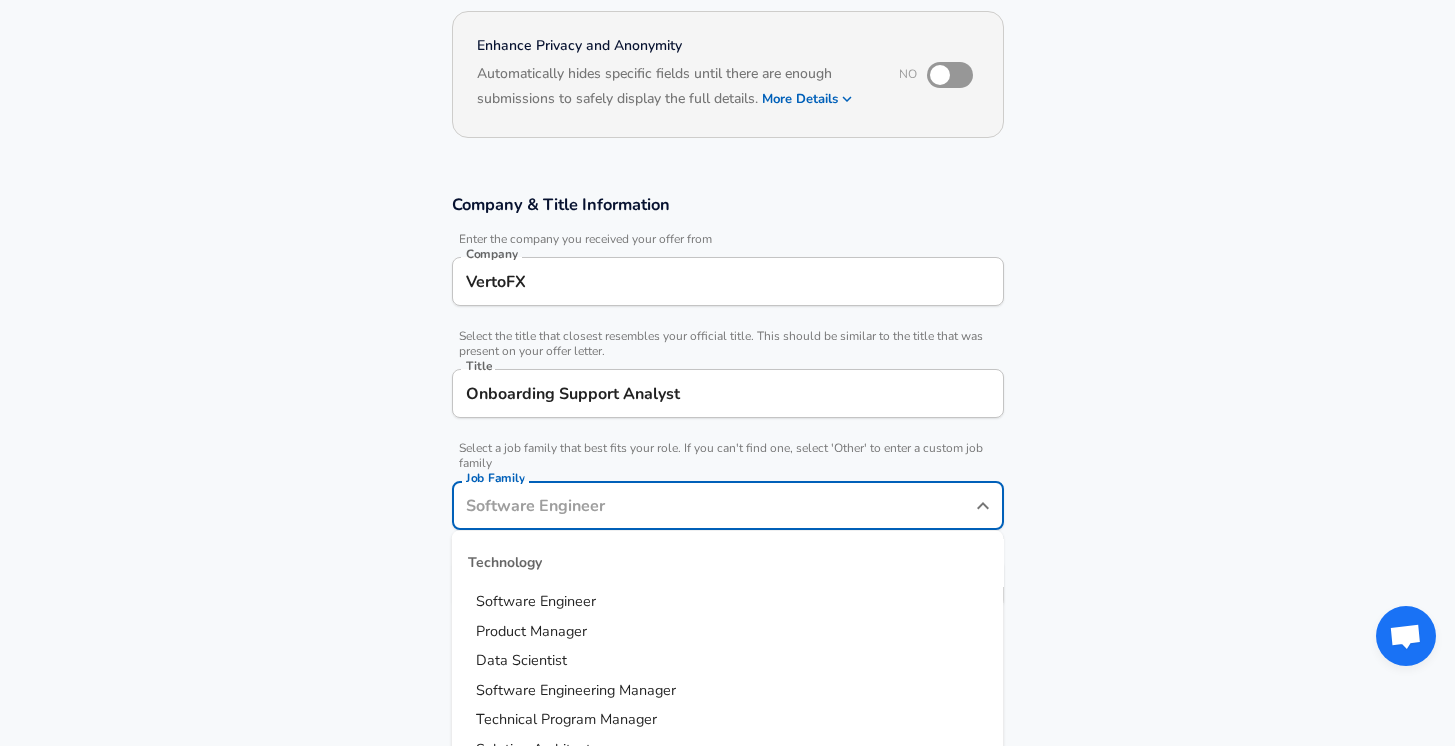 scroll, scrollTop: 0, scrollLeft: 0, axis: both 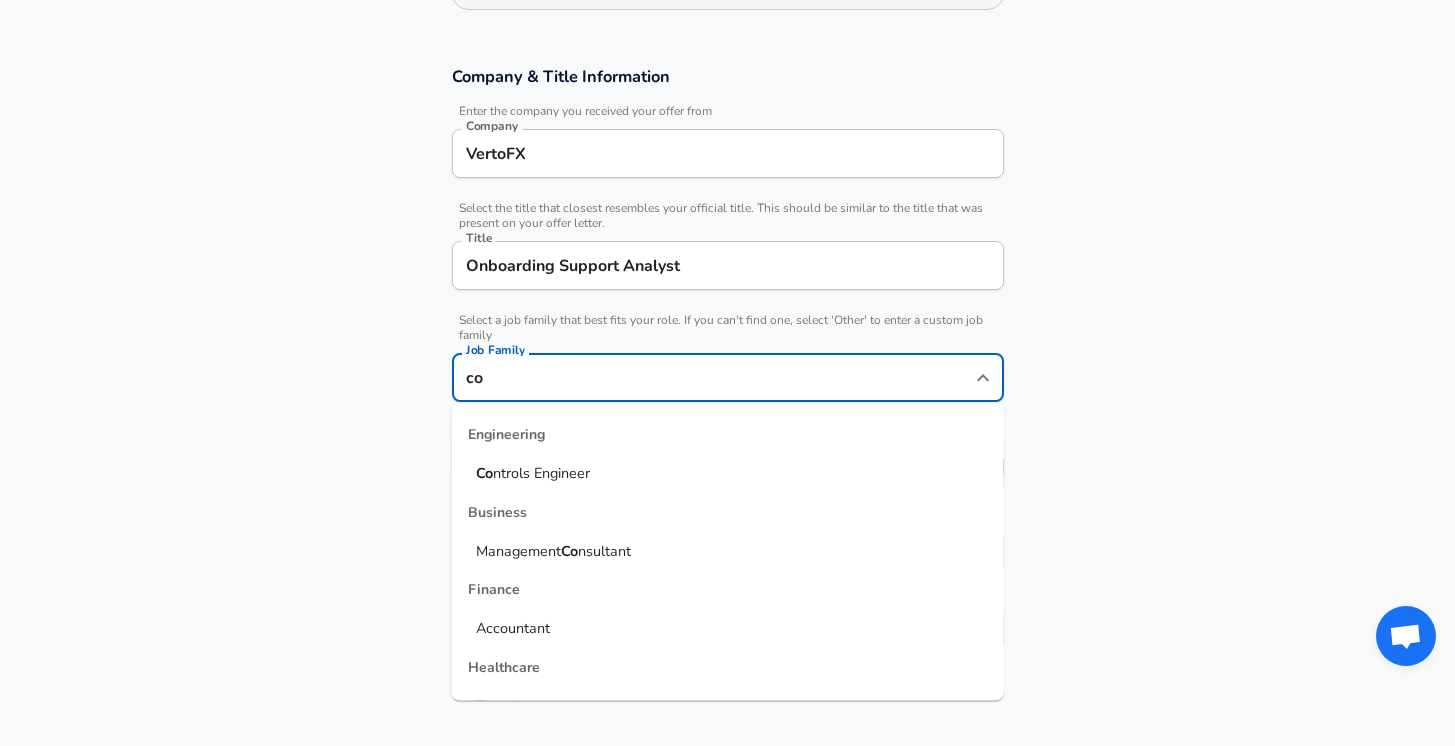 type on "c" 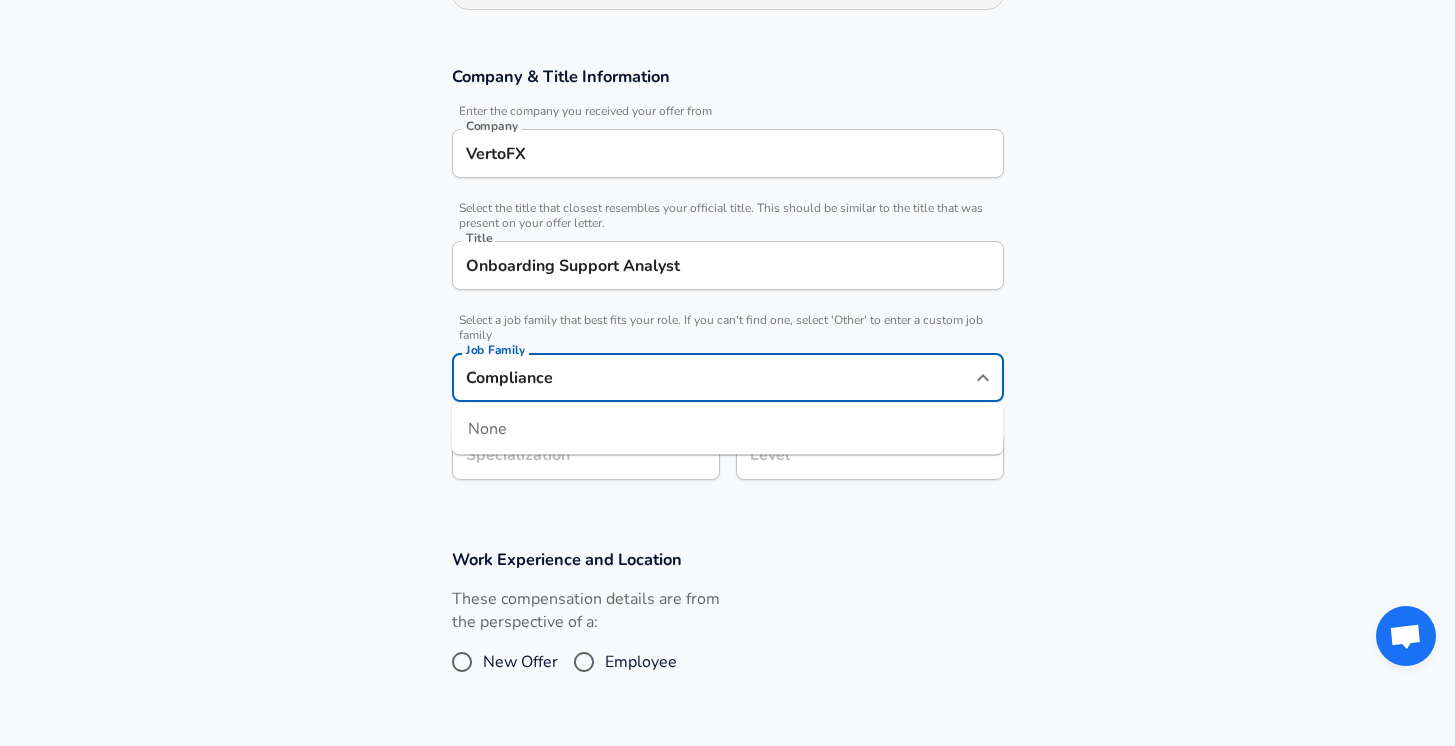 type on "Compliance" 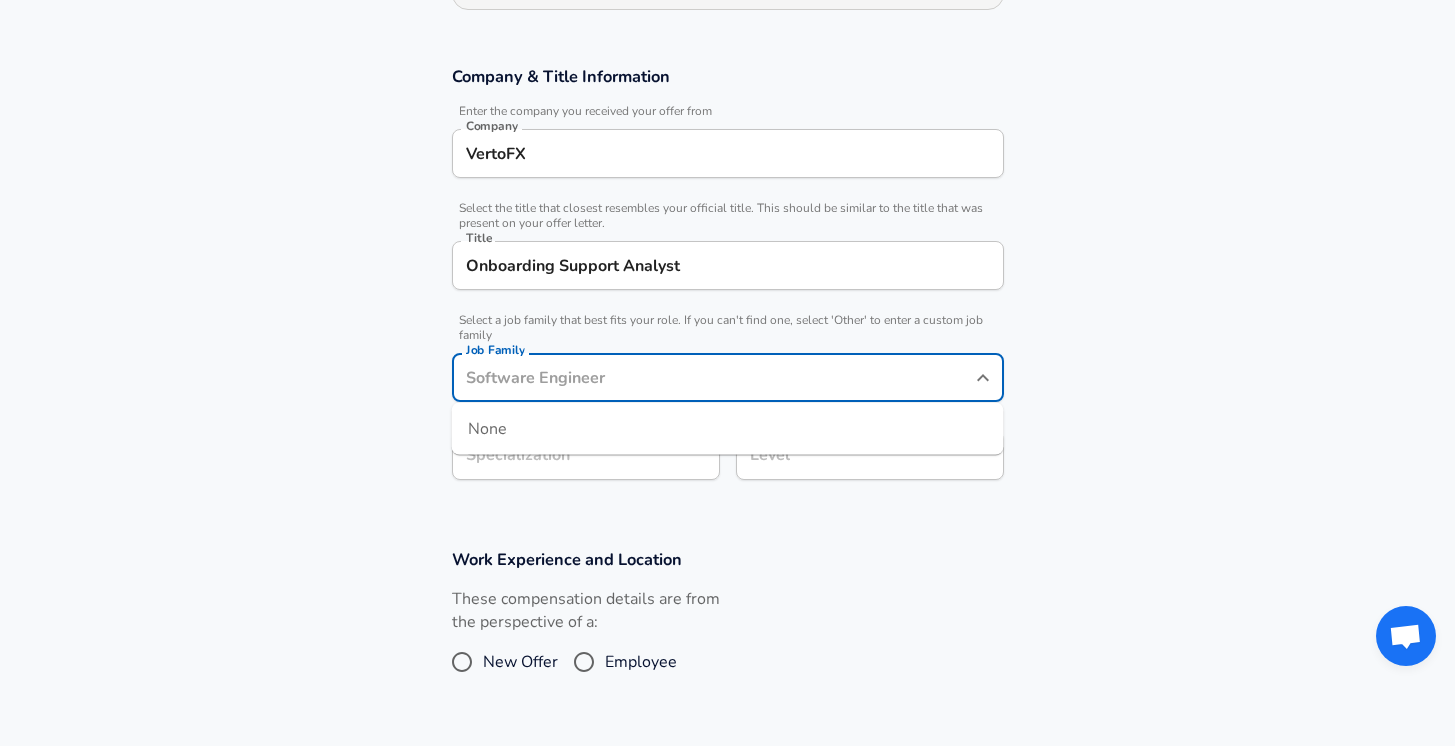 click on "Company & Title Information   Enter the company you received your offer from Company VertoFX Company   Select the title that closest resembles your official title. This should be similar to the title that was present on your offer letter. Title Onboarding Support Analyst Title   Select a job family that best fits your role. If you can't find one, select 'Other' to enter a custom job family Job Family Job Family None Specialization Specialization Level Level" at bounding box center [727, 283] 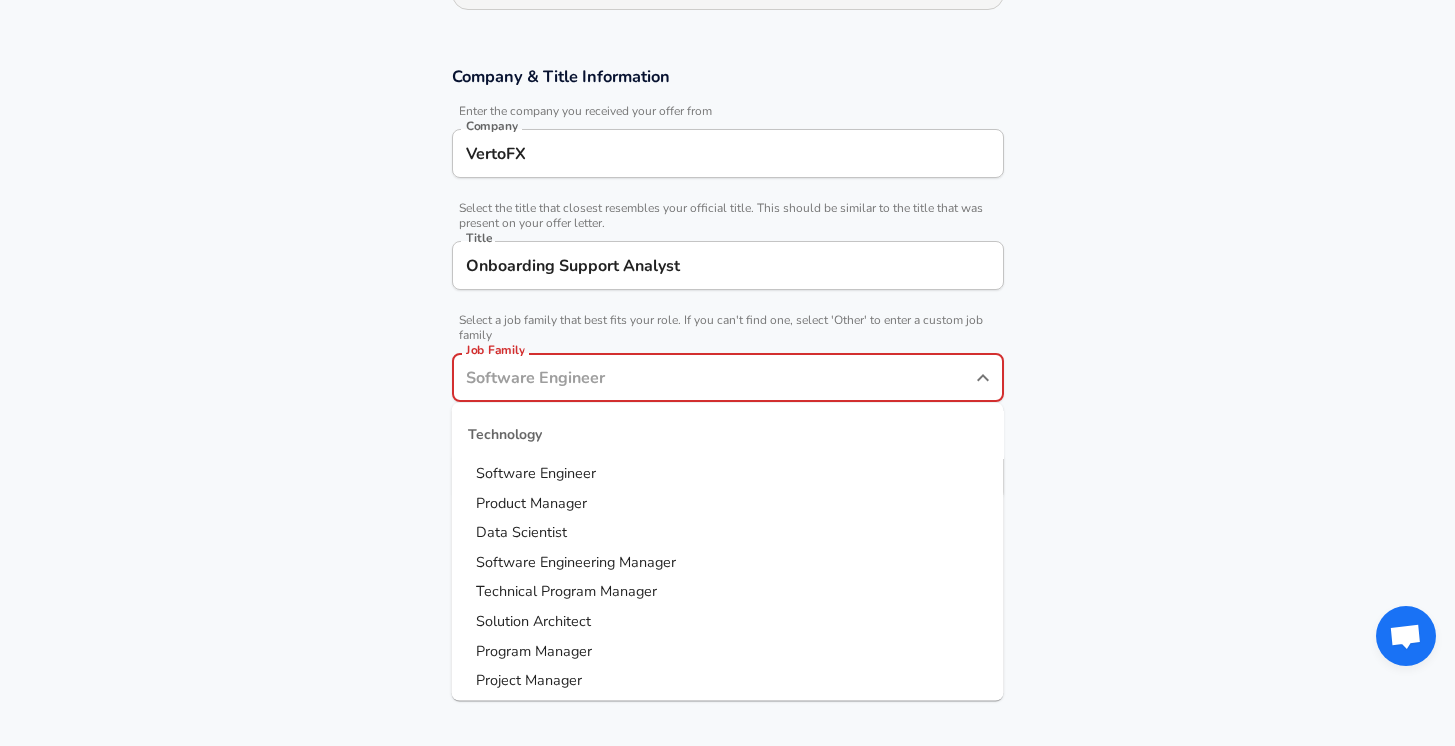 click on "Job Family" at bounding box center [713, 377] 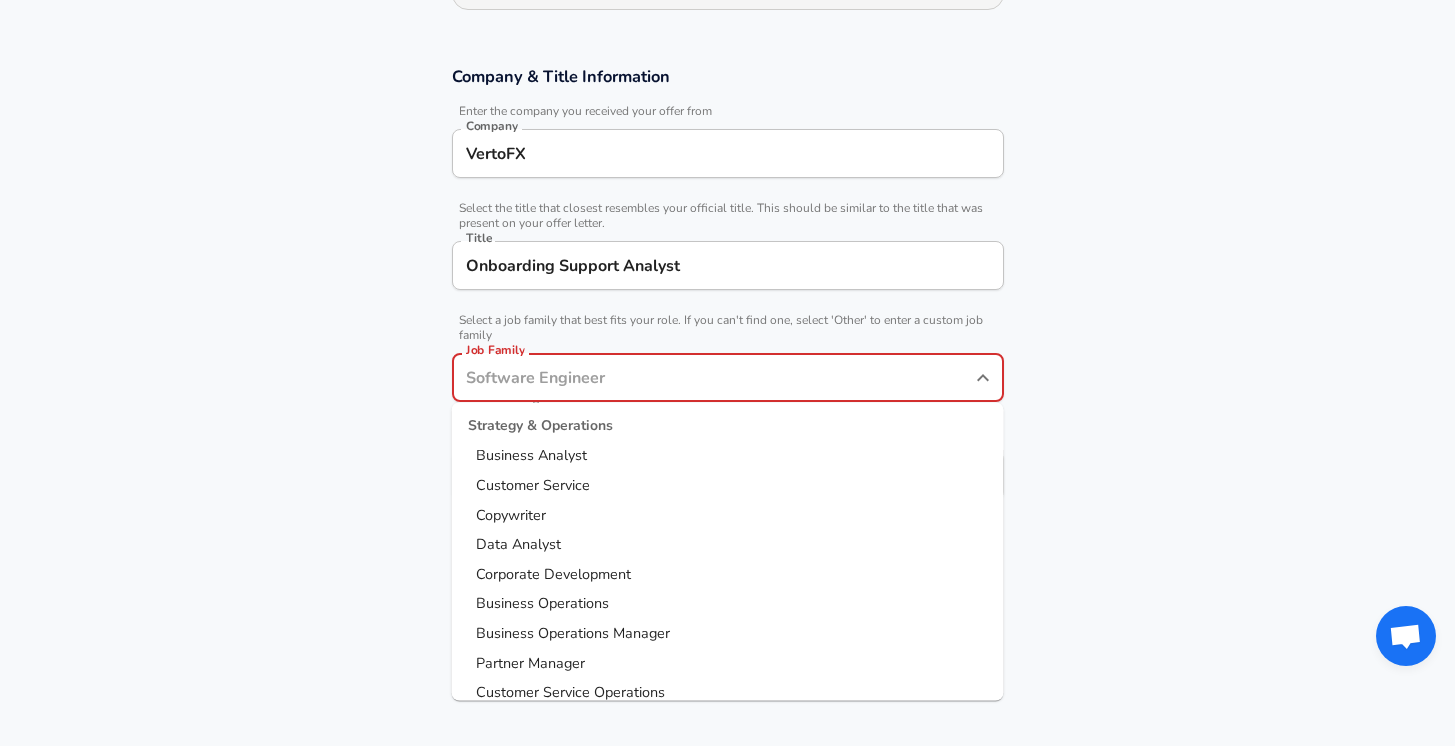 scroll, scrollTop: 2426, scrollLeft: 0, axis: vertical 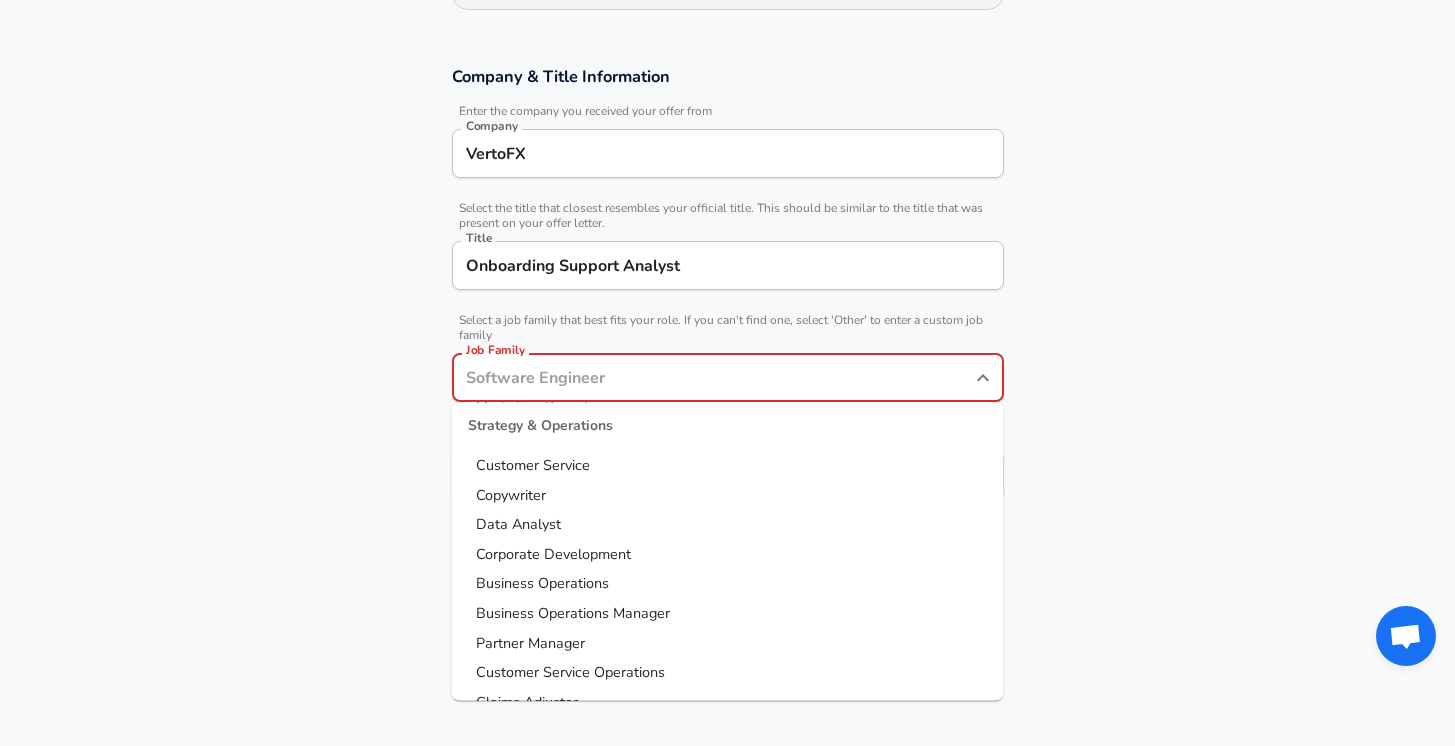 click on "Business Operations" at bounding box center (542, 584) 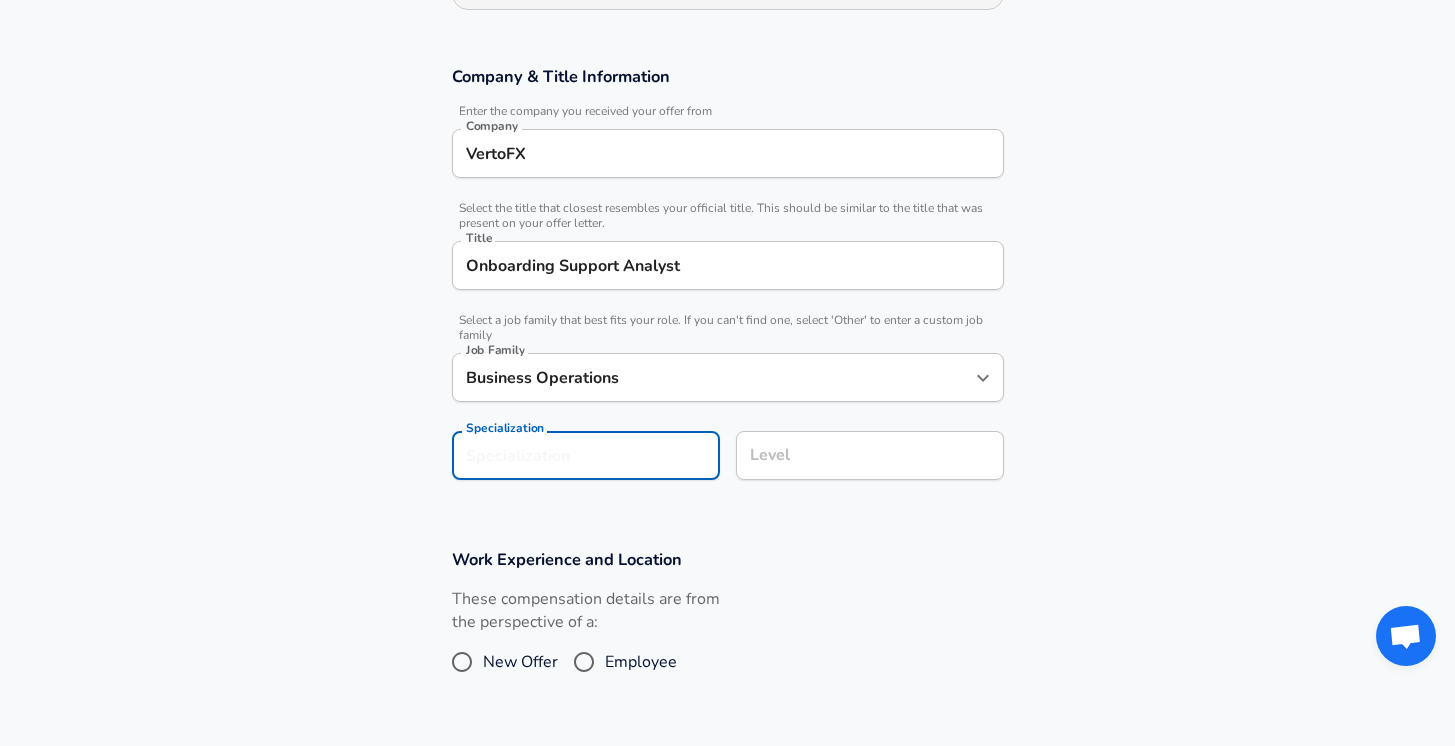 scroll, scrollTop: 374, scrollLeft: 0, axis: vertical 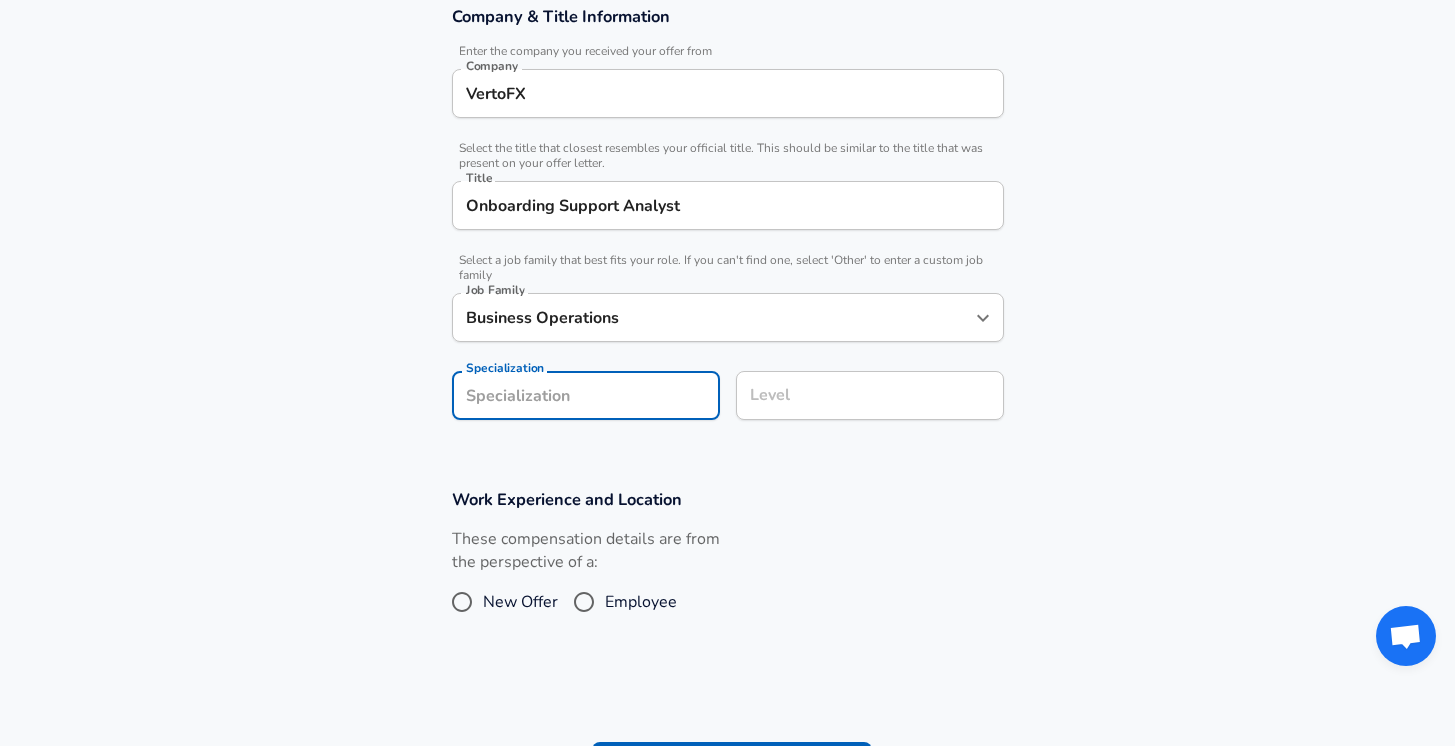 click on "Enhance Privacy and Anonymity No Automatically hides specific fields until there are enough submissions to safely display the full details.   More Details Based on your submission and the data points that we have already collected, we will automatically hide and anonymize specific fields if there aren't enough data points to remain sufficiently anonymous. Company & Title Information   Enter the company you received your offer from Company VertoFX Company   Select the title that closest resembles your official title. This should be similar to the title that was present on your offer letter. Title Onboarding Support Analyst Title   Select a job family that best fits your role. If you can't find one, select 'Other' to enter a custom job family Job Family Business Operations Job Family Specialization Specialization Level Level Work Experience and Location These compensation details are from the perspective of a: New Offer Employee Submit Salary" at bounding box center [727, 316] 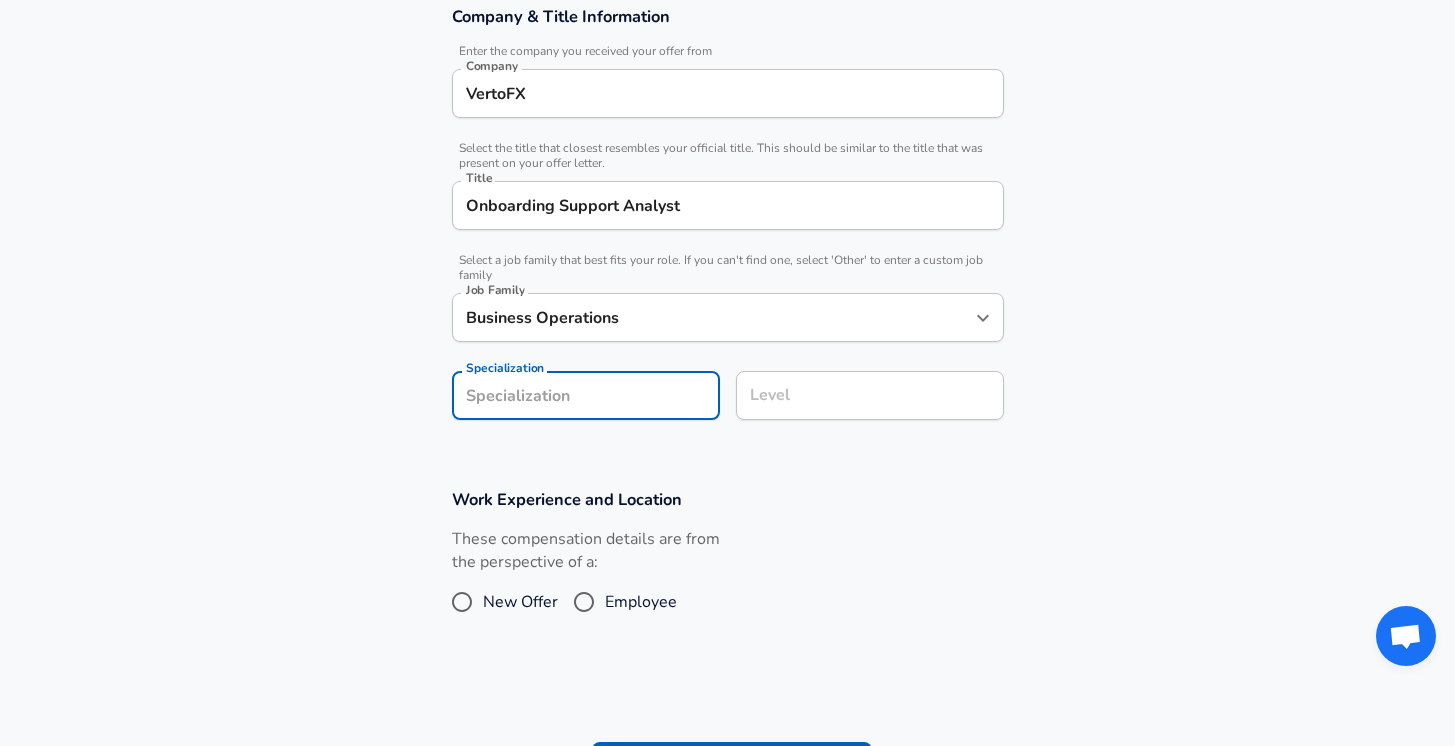 click on "Employee" at bounding box center [584, 602] 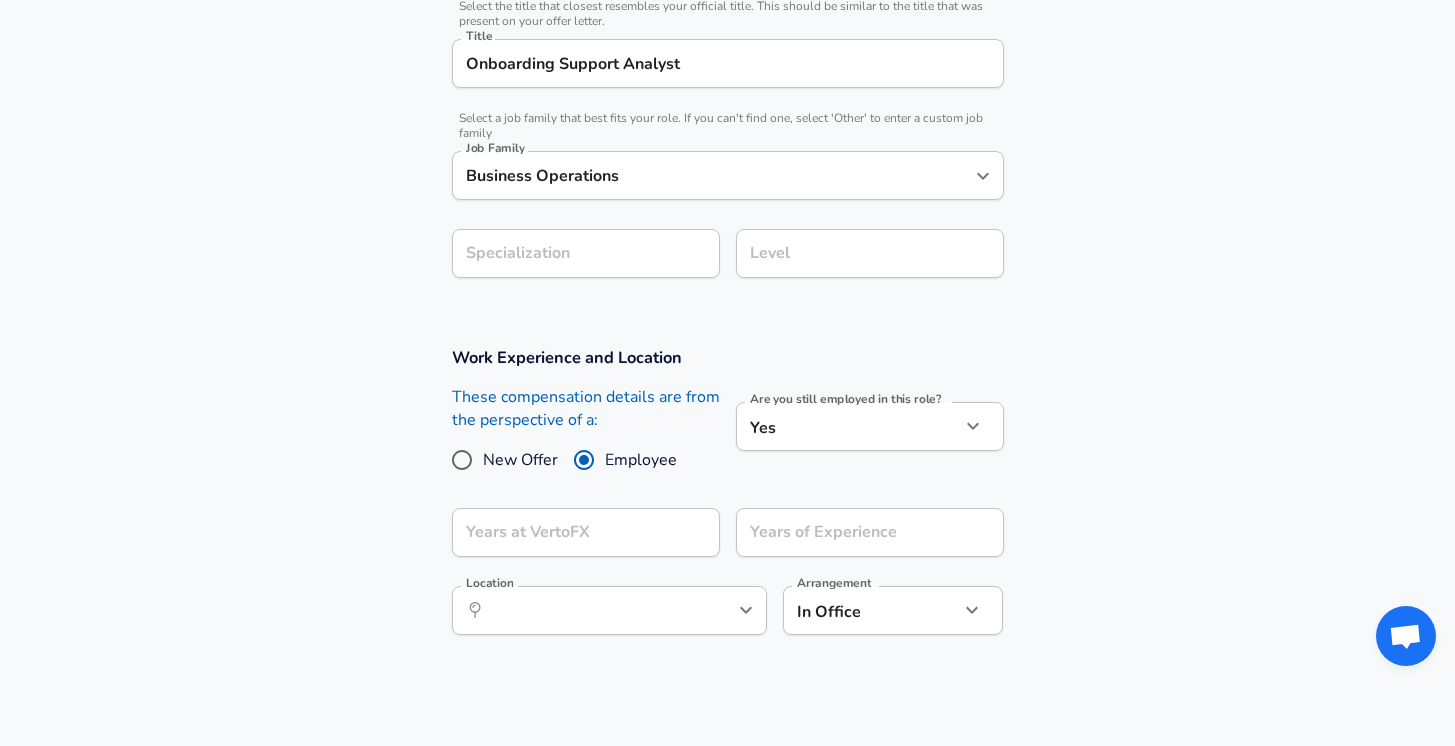 scroll, scrollTop: 516, scrollLeft: 0, axis: vertical 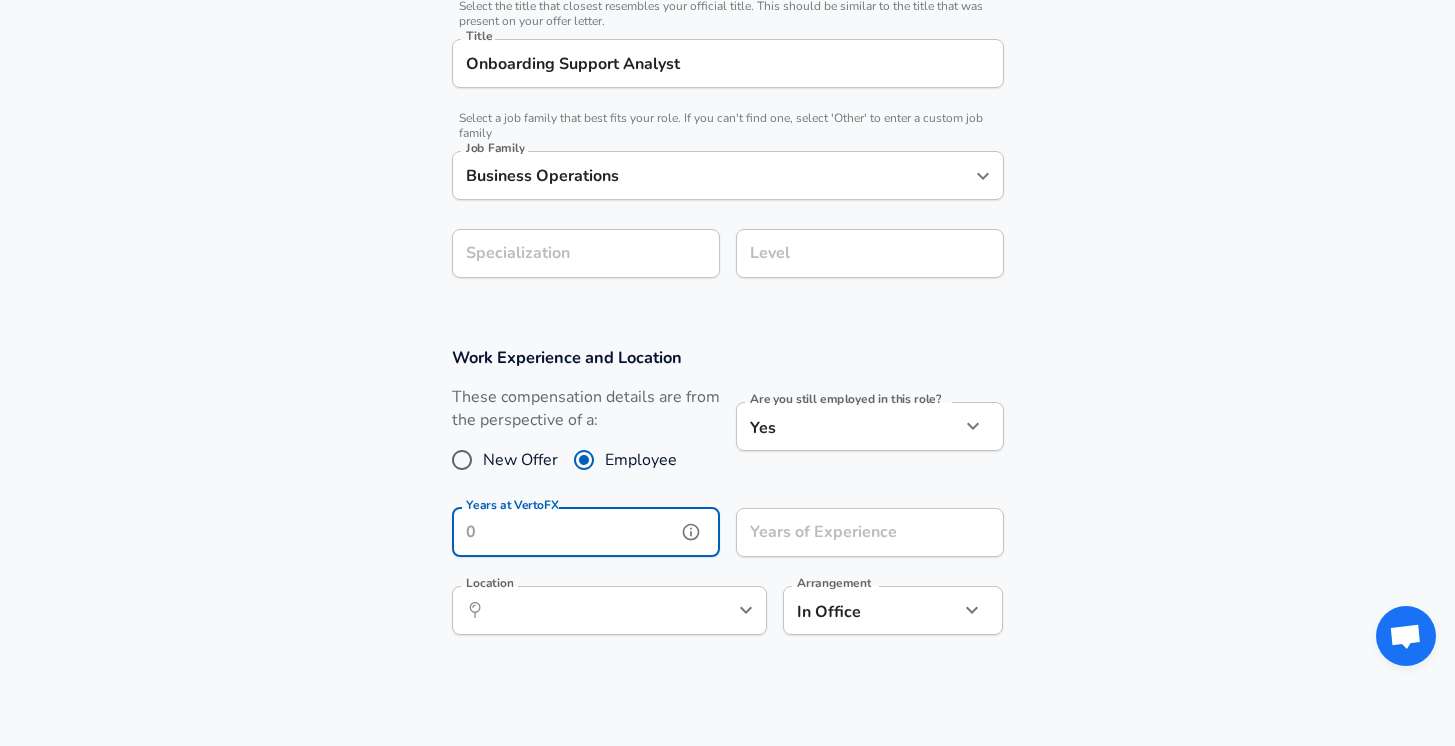 click on "Years at VertoFX" at bounding box center [564, 532] 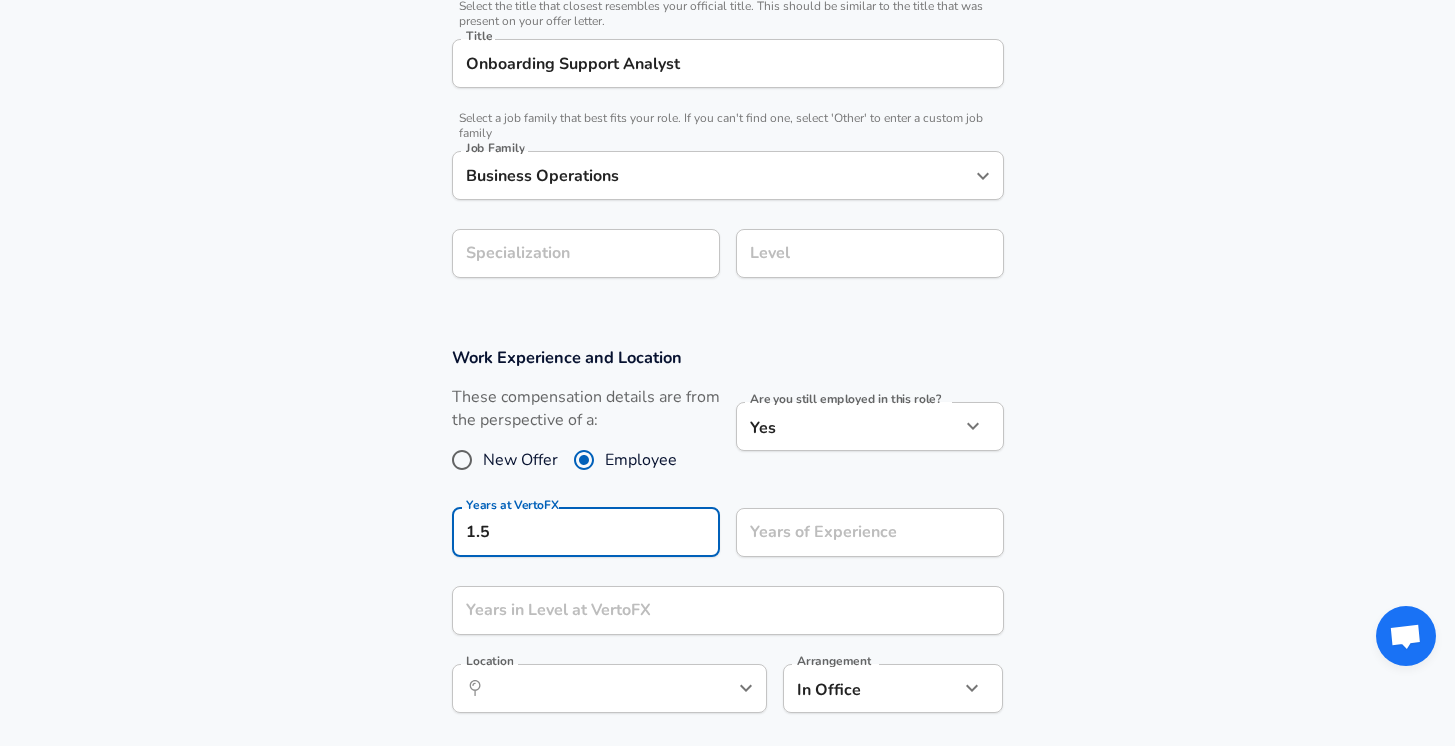 click on "Work Experience and Location These compensation details are from the perspective of a: New Offer Employee Are you still employed in this role? Yes yes Are you still employed in this role? Years at VertoFX 1.5 Years at VertoFX Years of Experience Years of Experience Years in Level at VertoFX Years in Level at VertoFX Location ​ Location Arrangement In Office office Arrangement" at bounding box center [727, 540] 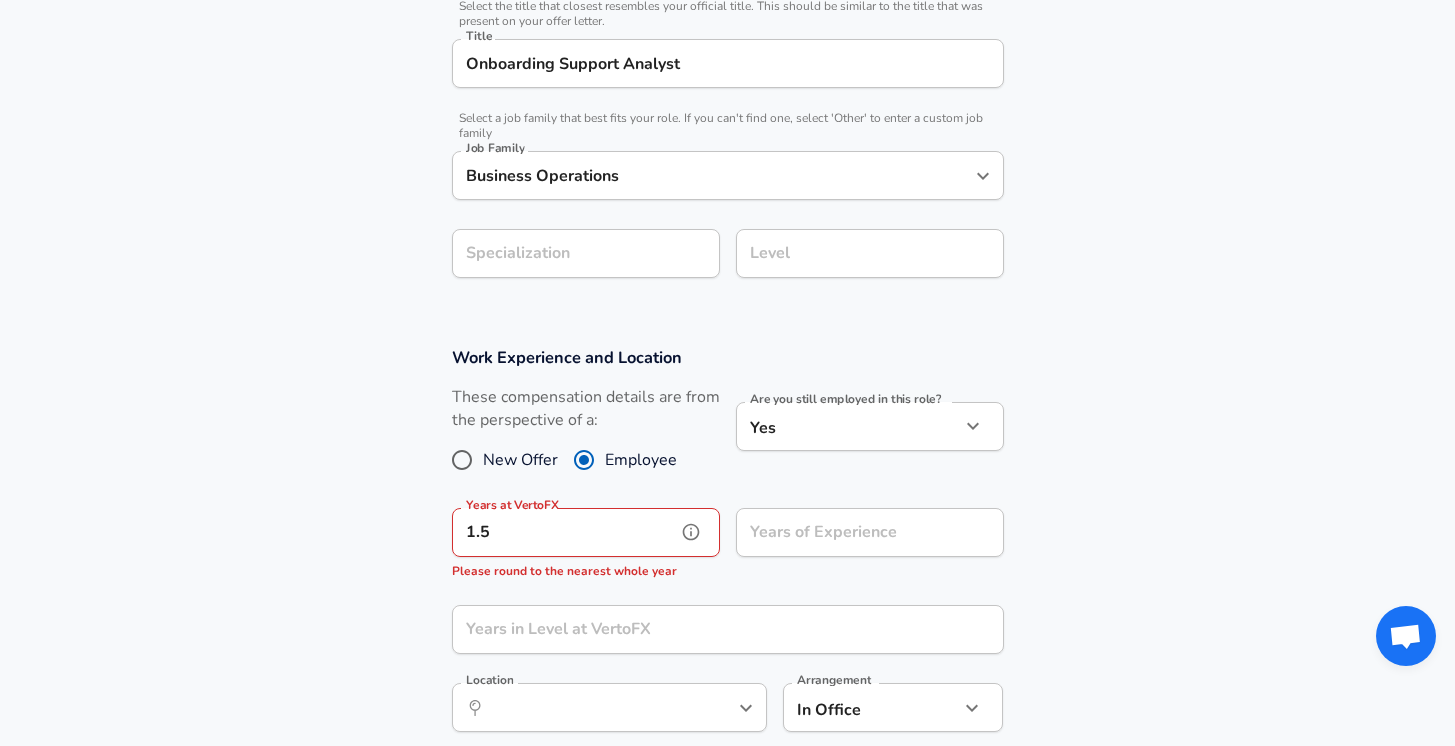 click on "1.5" at bounding box center (564, 532) 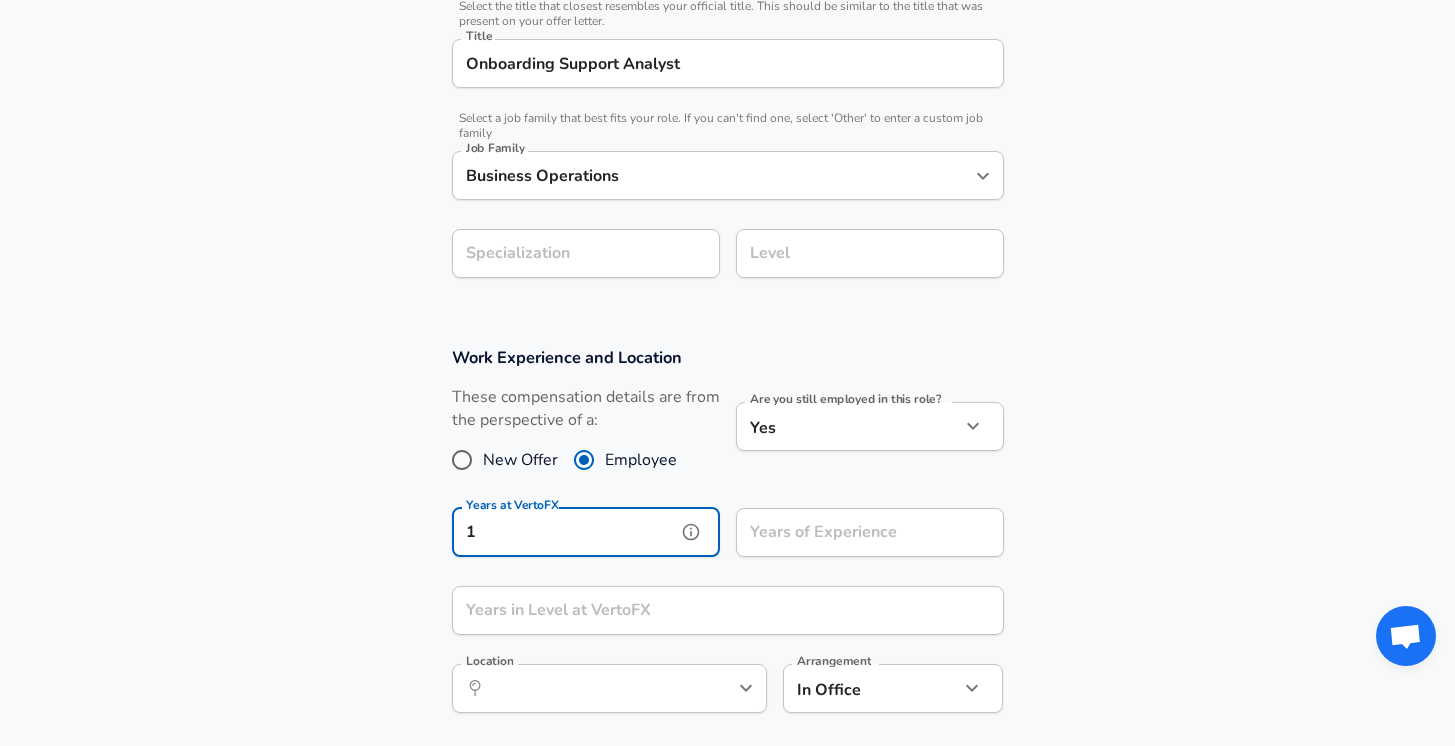 type on "1" 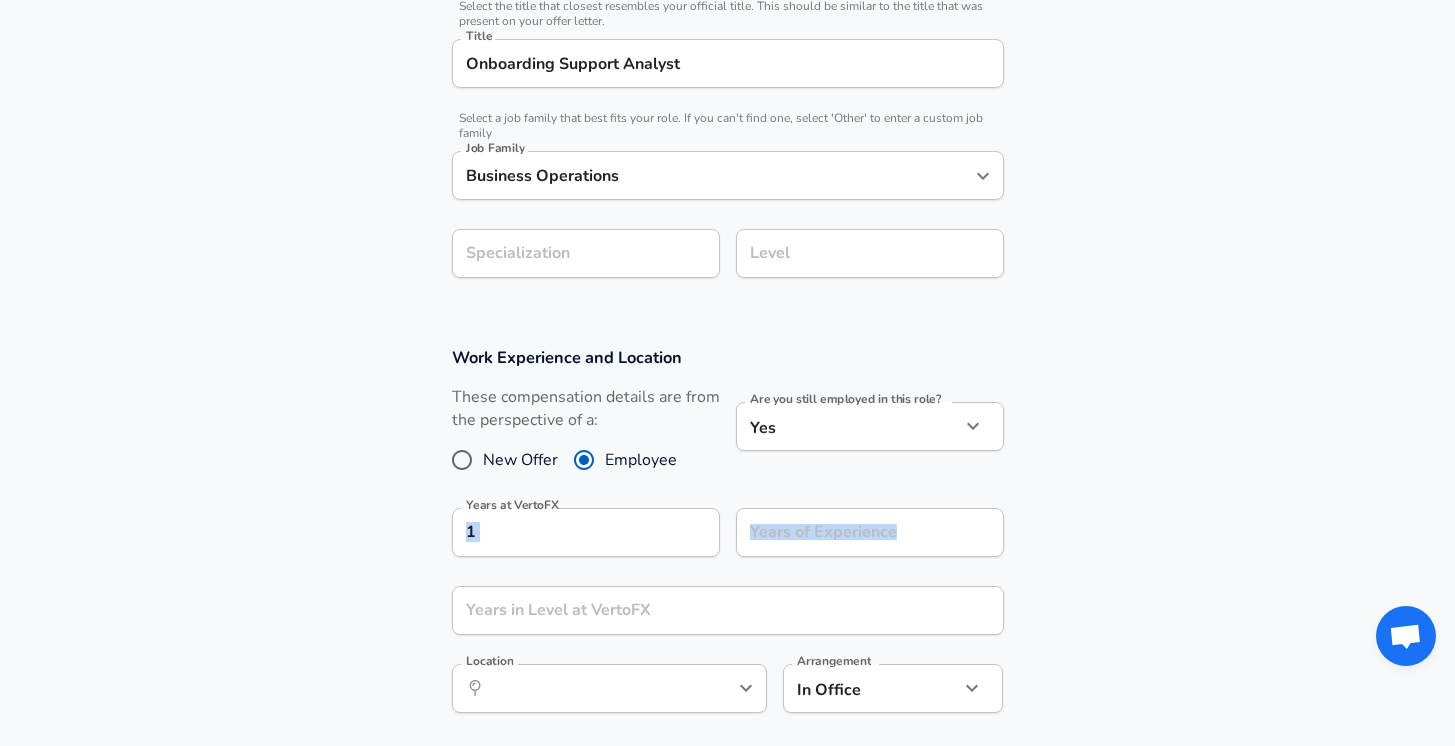 click on "Work Experience and Location These compensation details are from the perspective of a: New Offer Employee Are you still employed in this role? Yes yes Are you still employed in this role? Years at VertoFX 1 Years at VertoFX Years of Experience Years of Experience Years in Level at VertoFX Years in Level at VertoFX Location ​ Location Arrangement In Office office Arrangement" at bounding box center (727, 540) 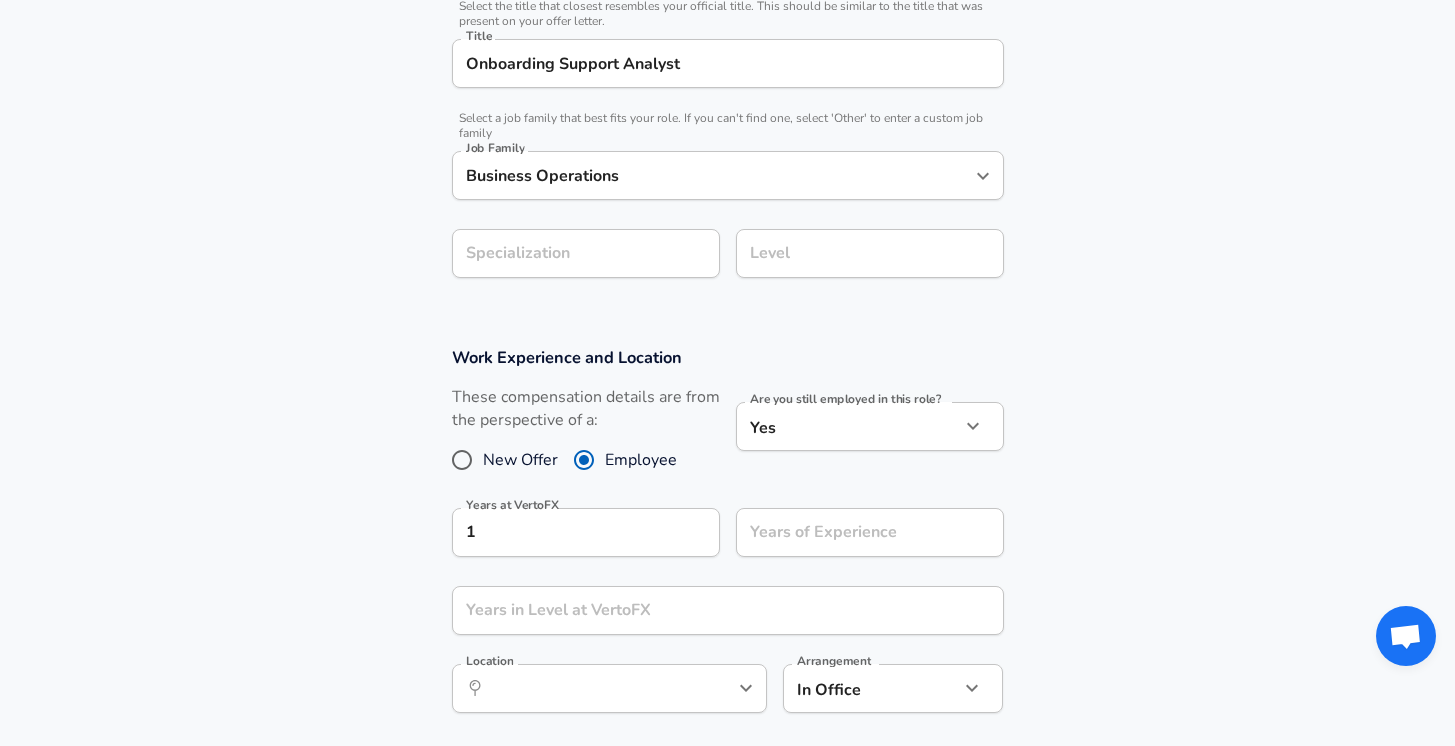click on "Work Experience and Location These compensation details are from the perspective of a: New Offer Employee Are you still employed in this role? Yes yes Are you still employed in this role? Years at VertoFX 1 Years at VertoFX Years of Experience Years of Experience Years in Level at VertoFX Years in Level at VertoFX Location ​ Location Arrangement In Office office Arrangement" at bounding box center [727, 540] 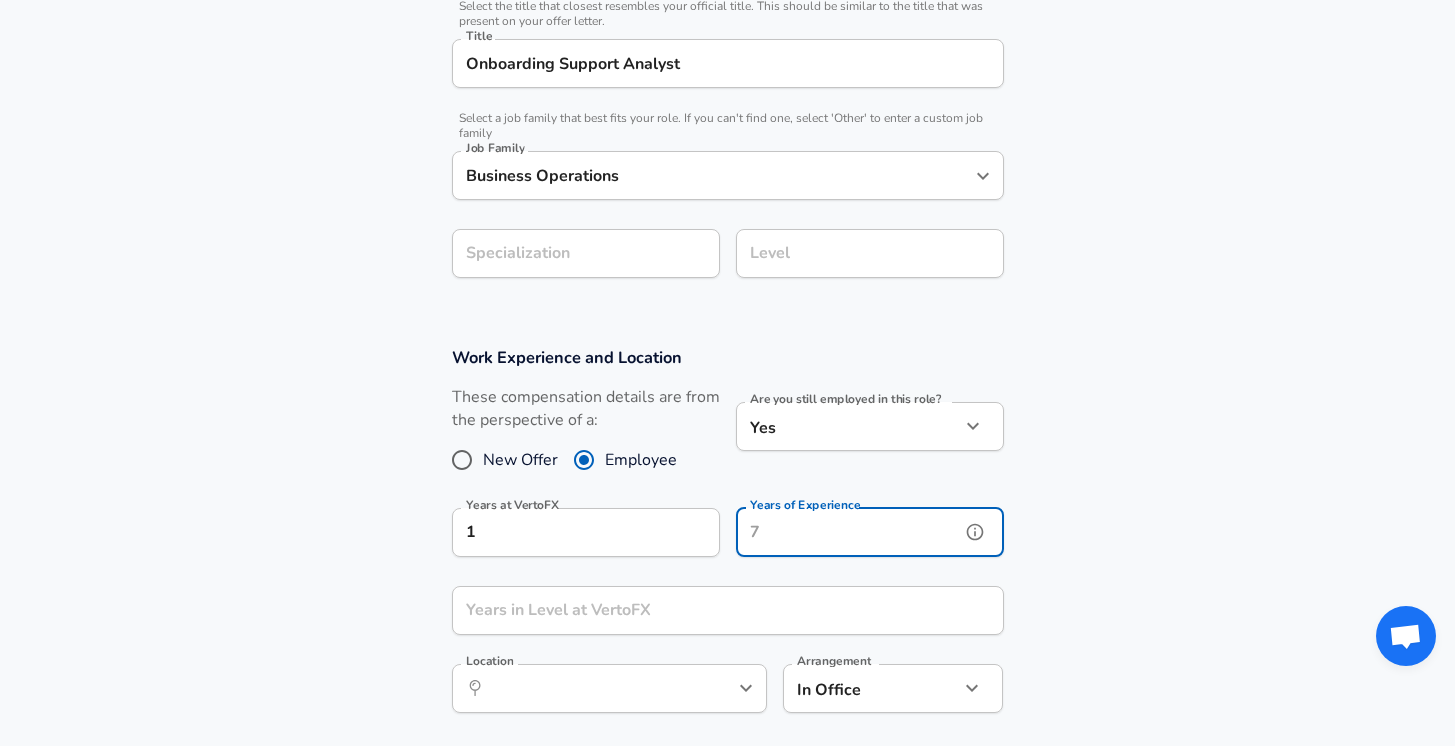 click on "Years of Experience" at bounding box center [848, 532] 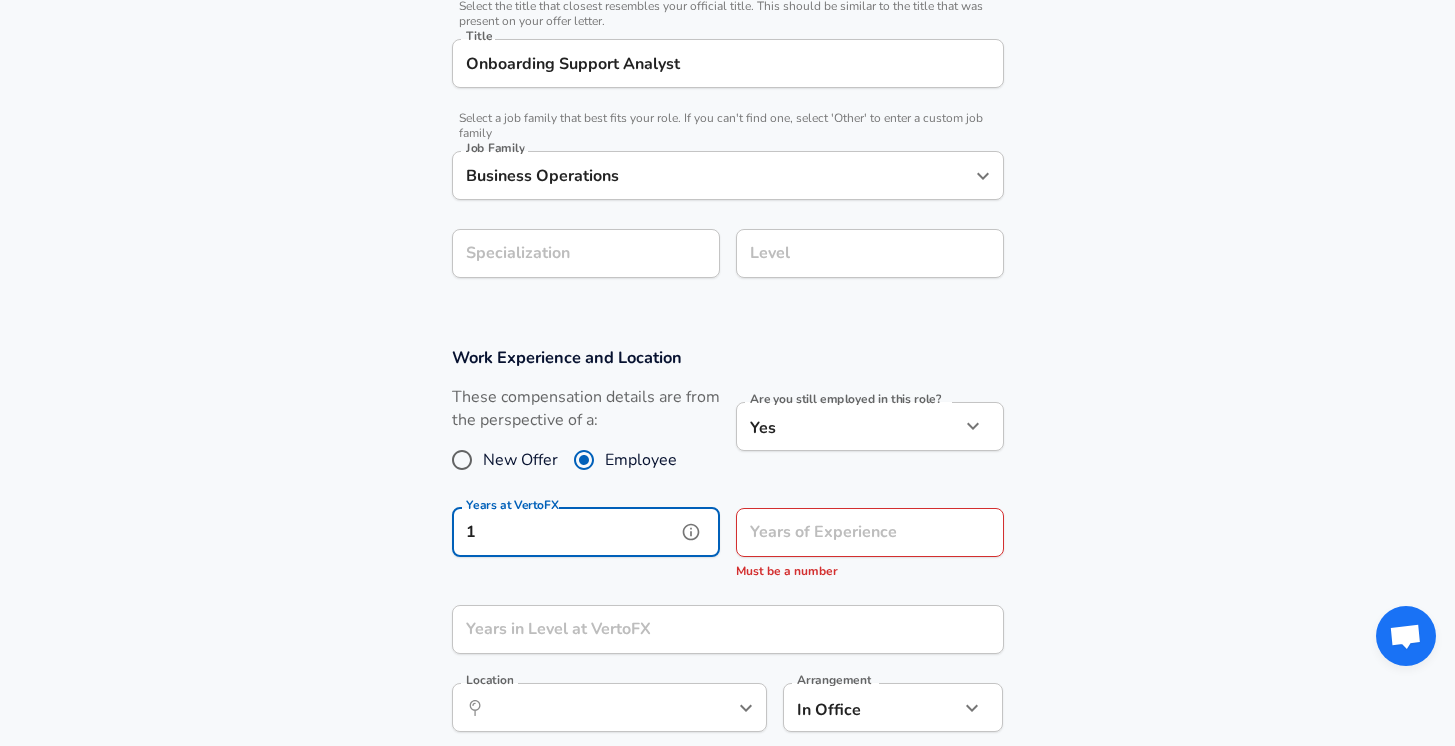 drag, startPoint x: 590, startPoint y: 550, endPoint x: 394, endPoint y: 543, distance: 196.12495 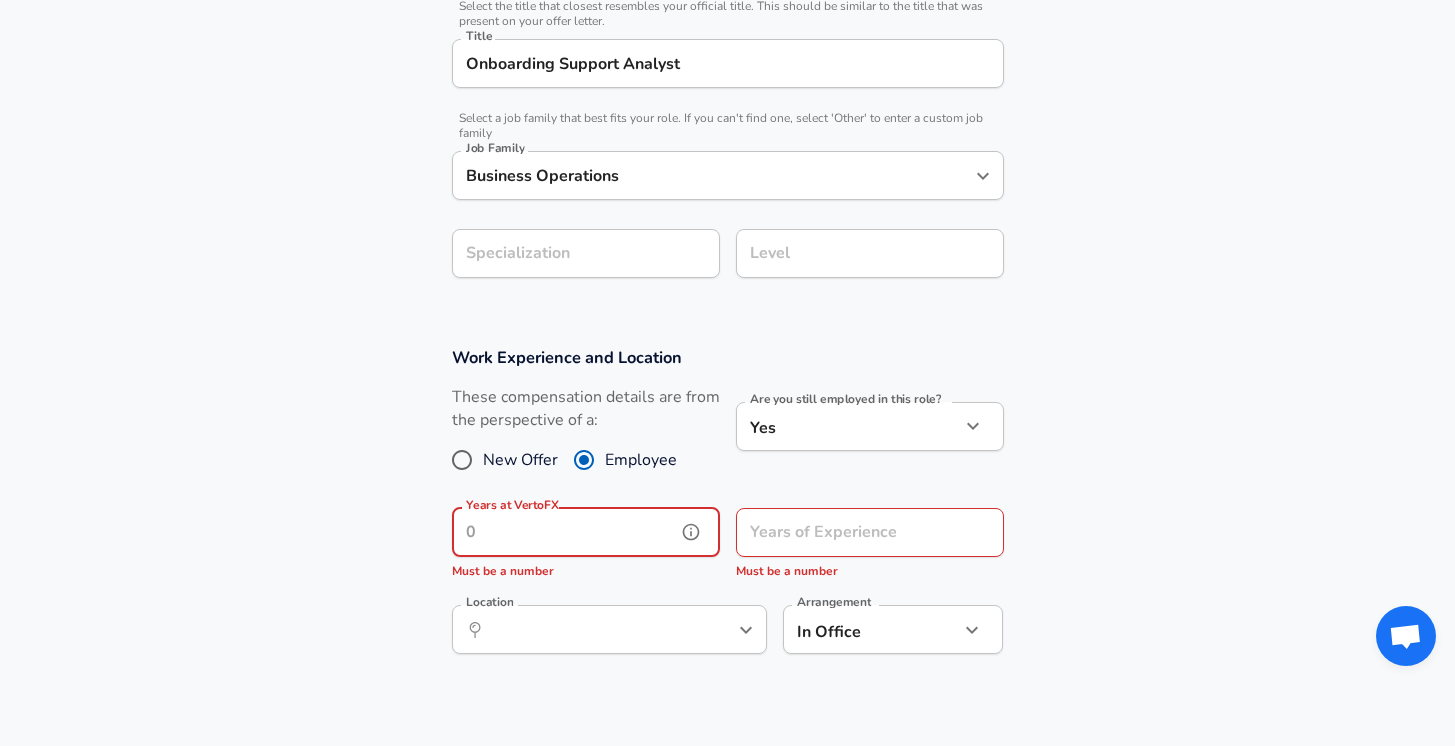 scroll, scrollTop: 0, scrollLeft: 0, axis: both 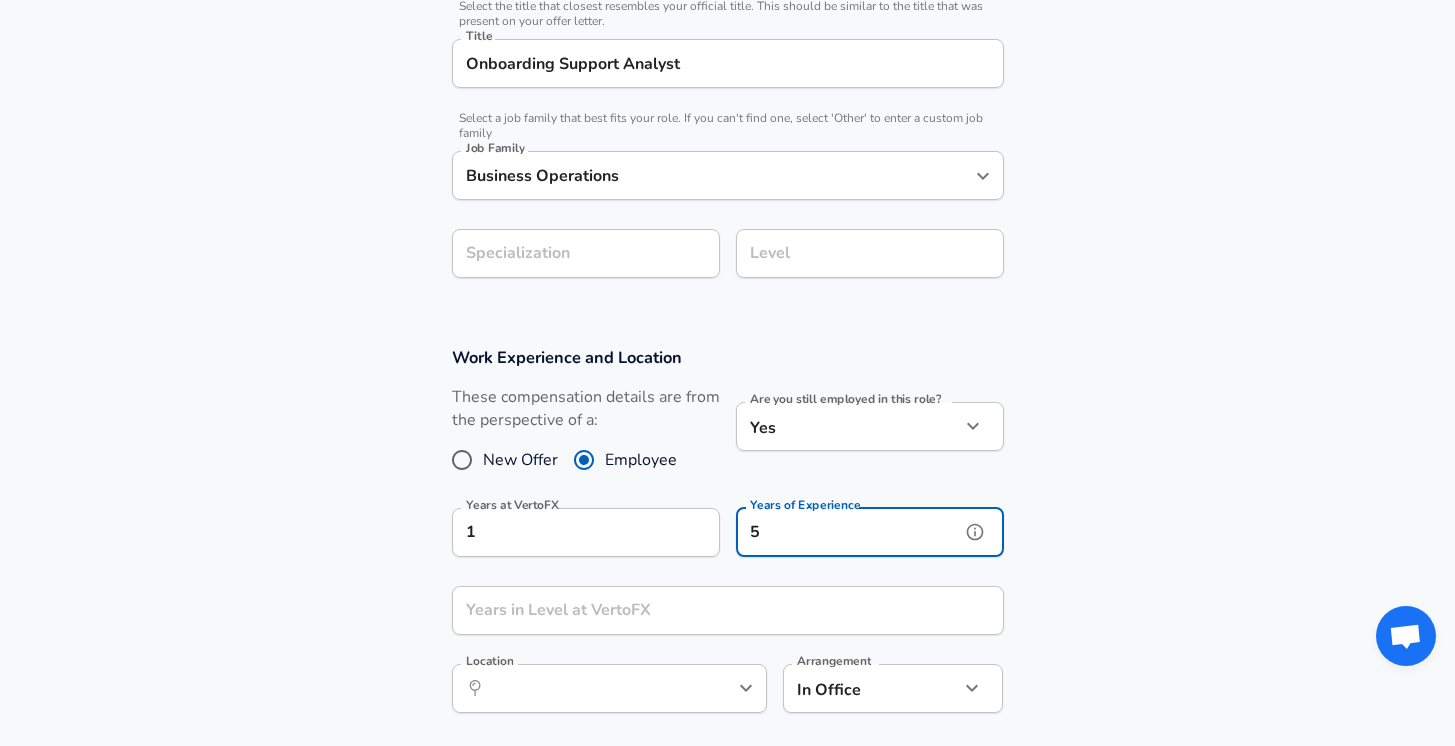 type on "5" 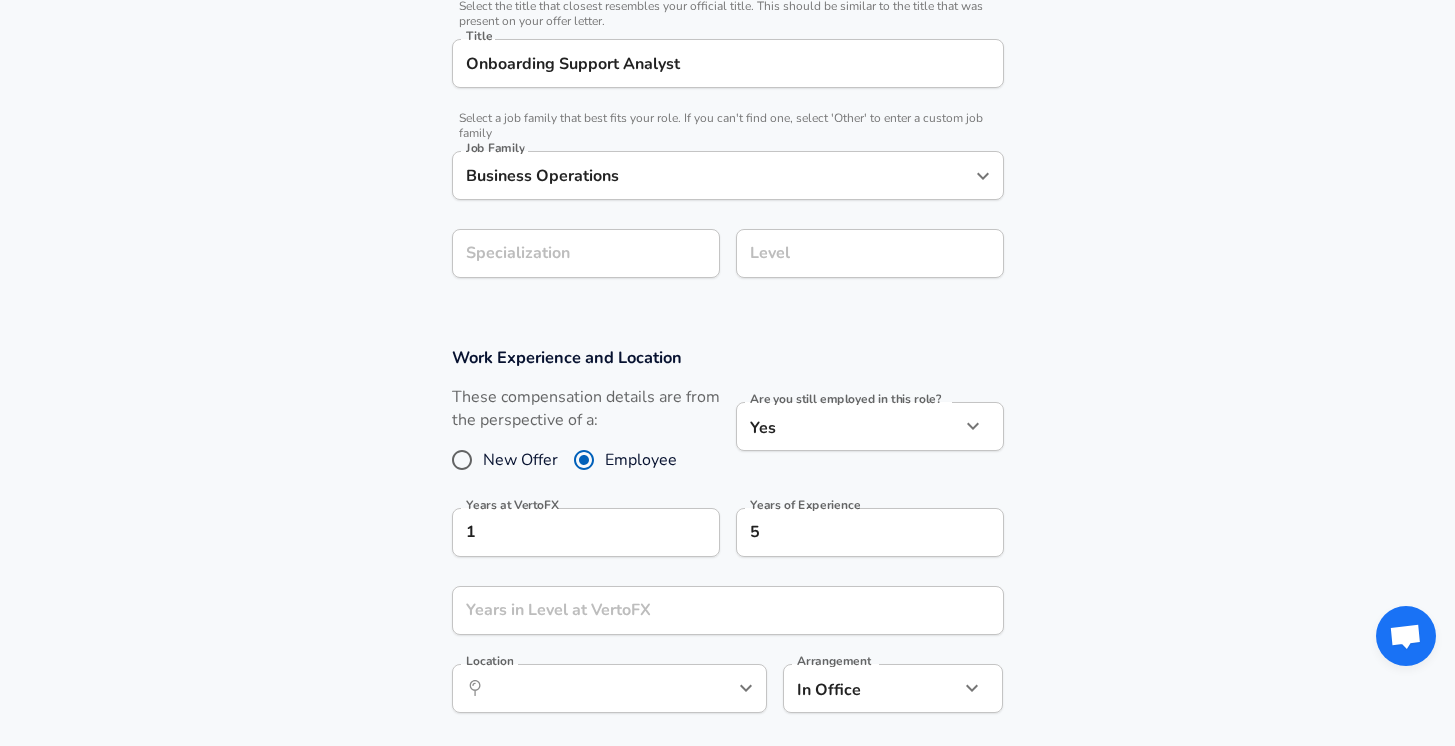 click on "Work Experience and Location These compensation details are from the perspective of a: New Offer Employee Are you still employed in this role? Yes yes Are you still employed in this role? Years at VertoFX 1 Years at VertoFX Years of Experience 5 Years of Experience Years in Level at VertoFX Years in Level at VertoFX Location ​ Location Arrangement In Office office Arrangement" at bounding box center (727, 540) 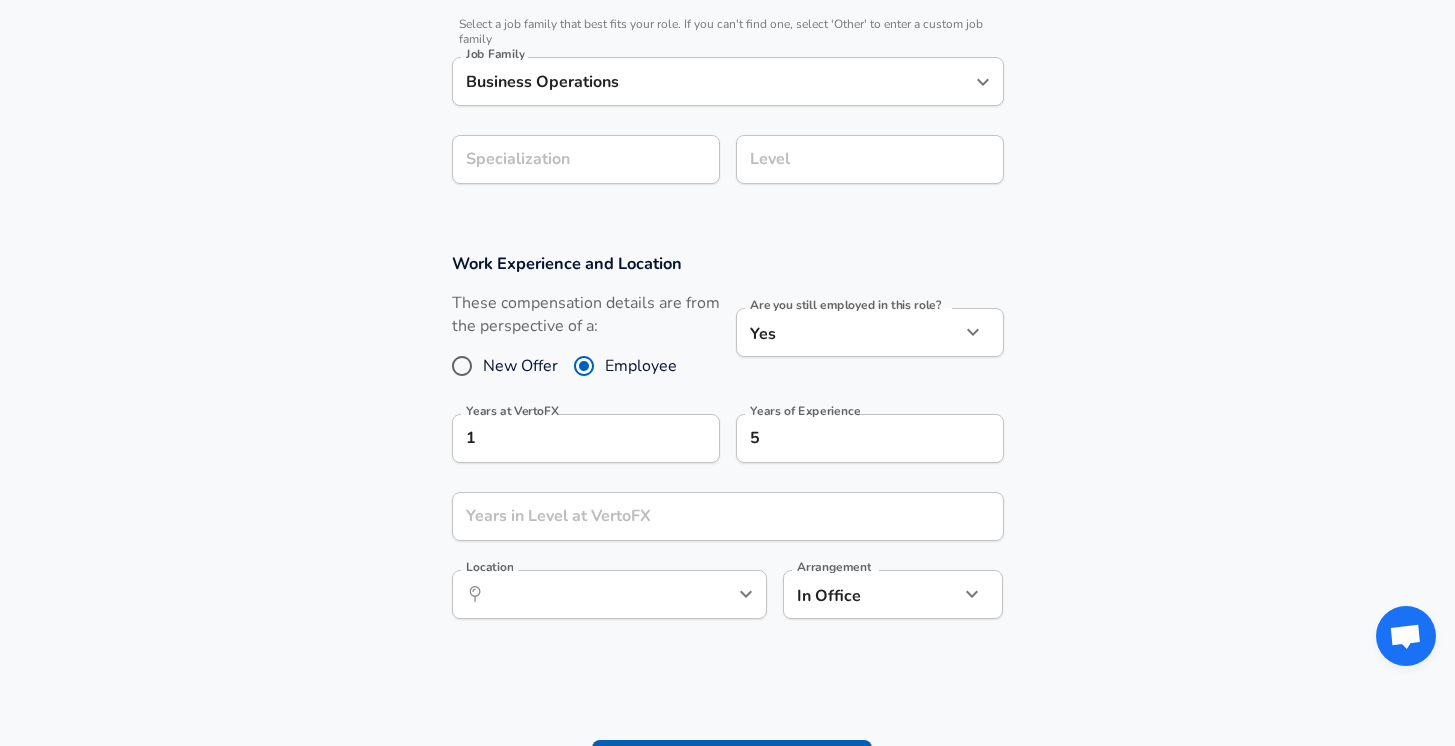 scroll, scrollTop: 611, scrollLeft: 0, axis: vertical 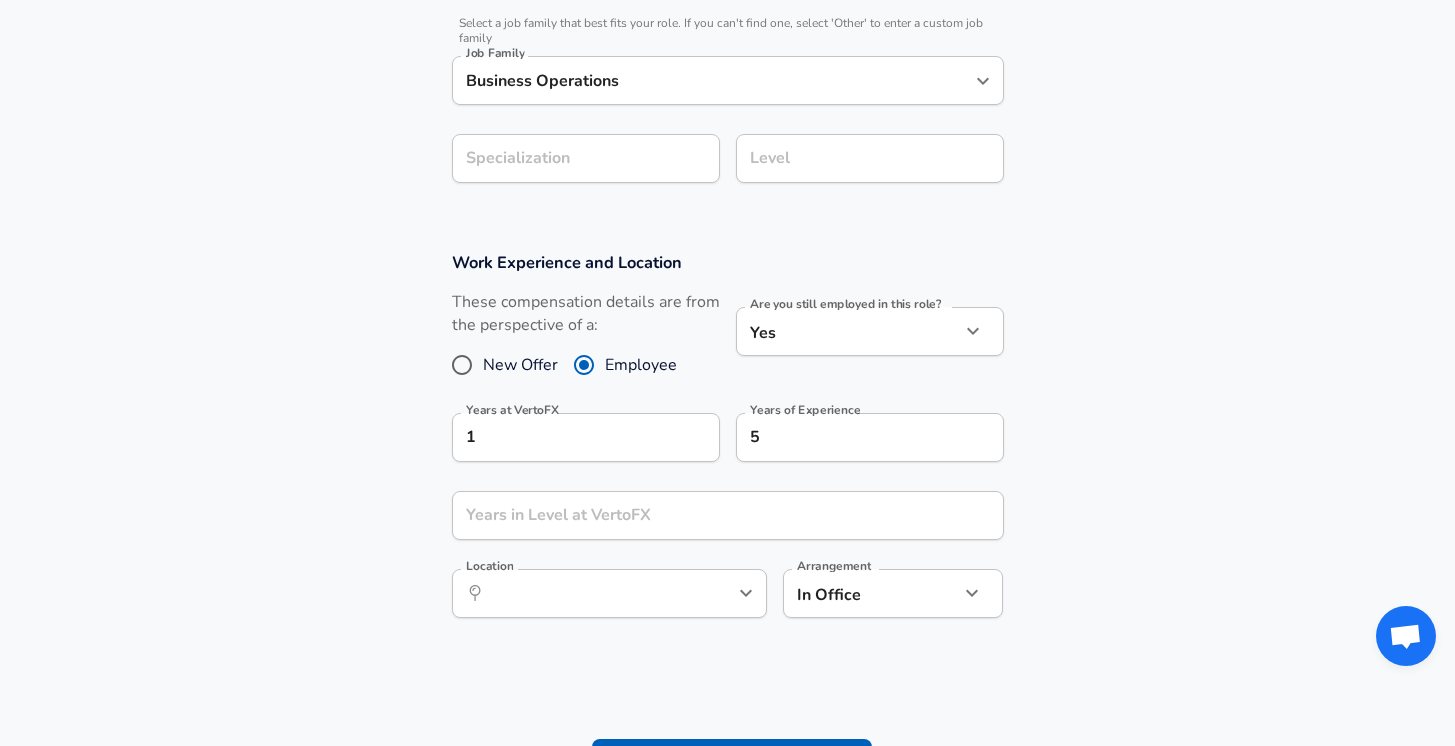 click on "Specialization" at bounding box center [586, 158] 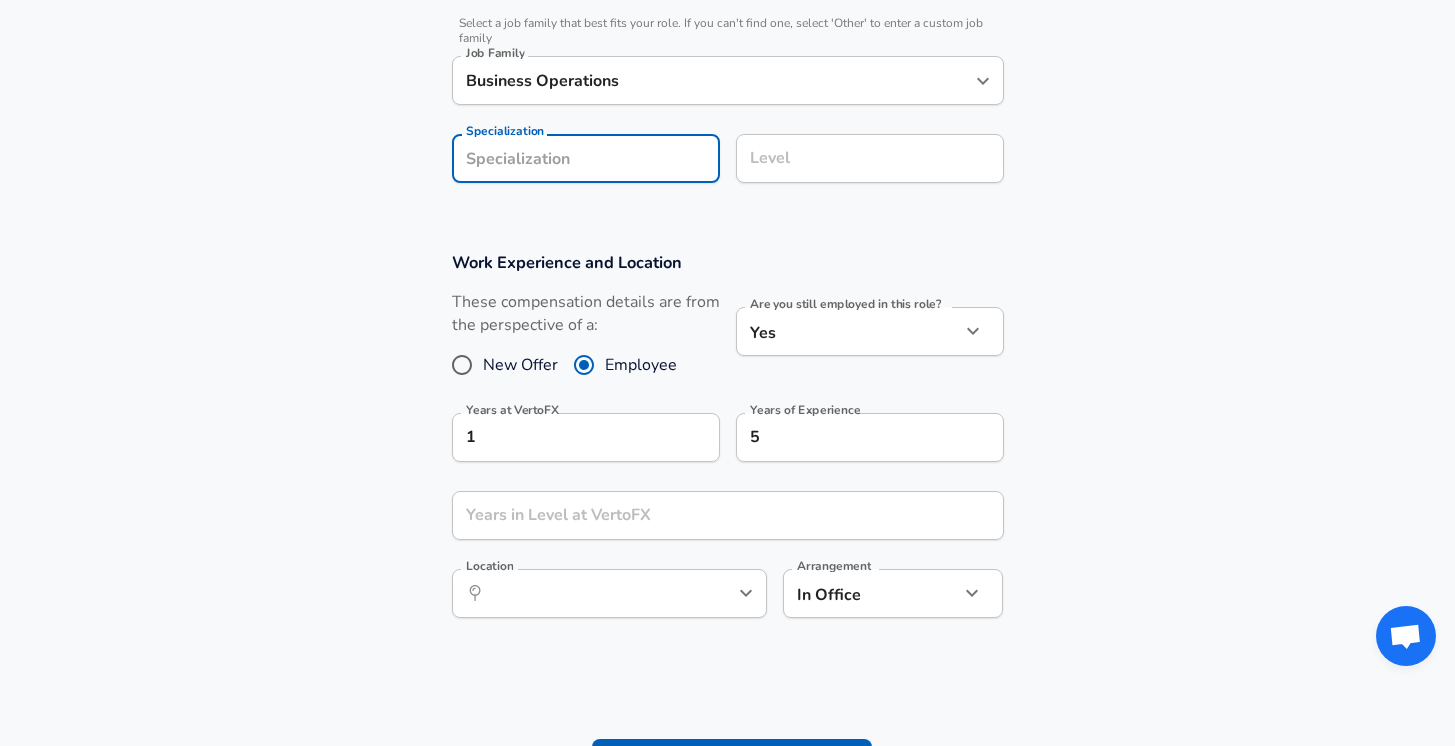 click on "Work Experience and Location These compensation details are from the perspective of a: New Offer Employee Are you still employed in this role? Yes yes Are you still employed in this role? Years at VertoFX 1 Years at VertoFX Years of Experience 5 Years of Experience Years in Level at VertoFX Years in Level at VertoFX Location ​ Location Arrangement In Office office Arrangement" at bounding box center (727, 445) 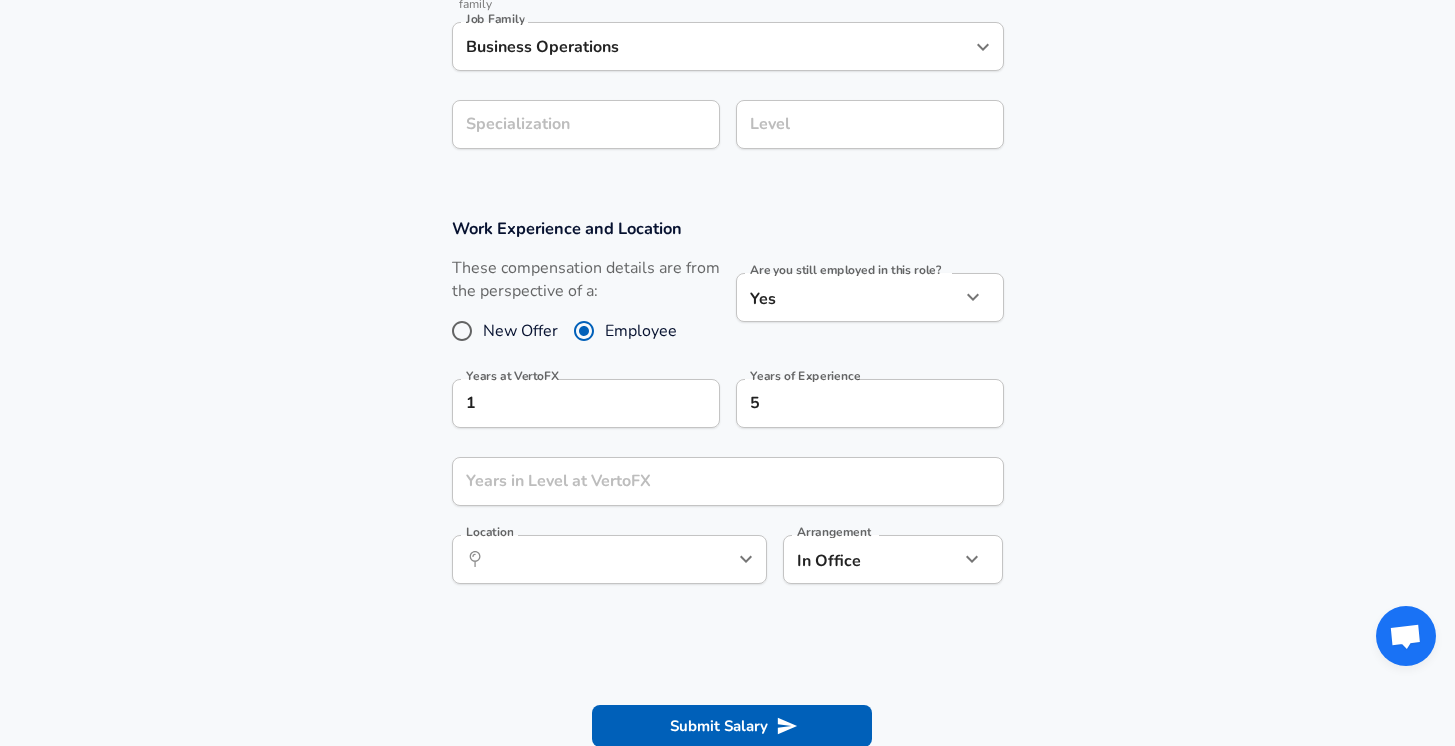scroll, scrollTop: 740, scrollLeft: 0, axis: vertical 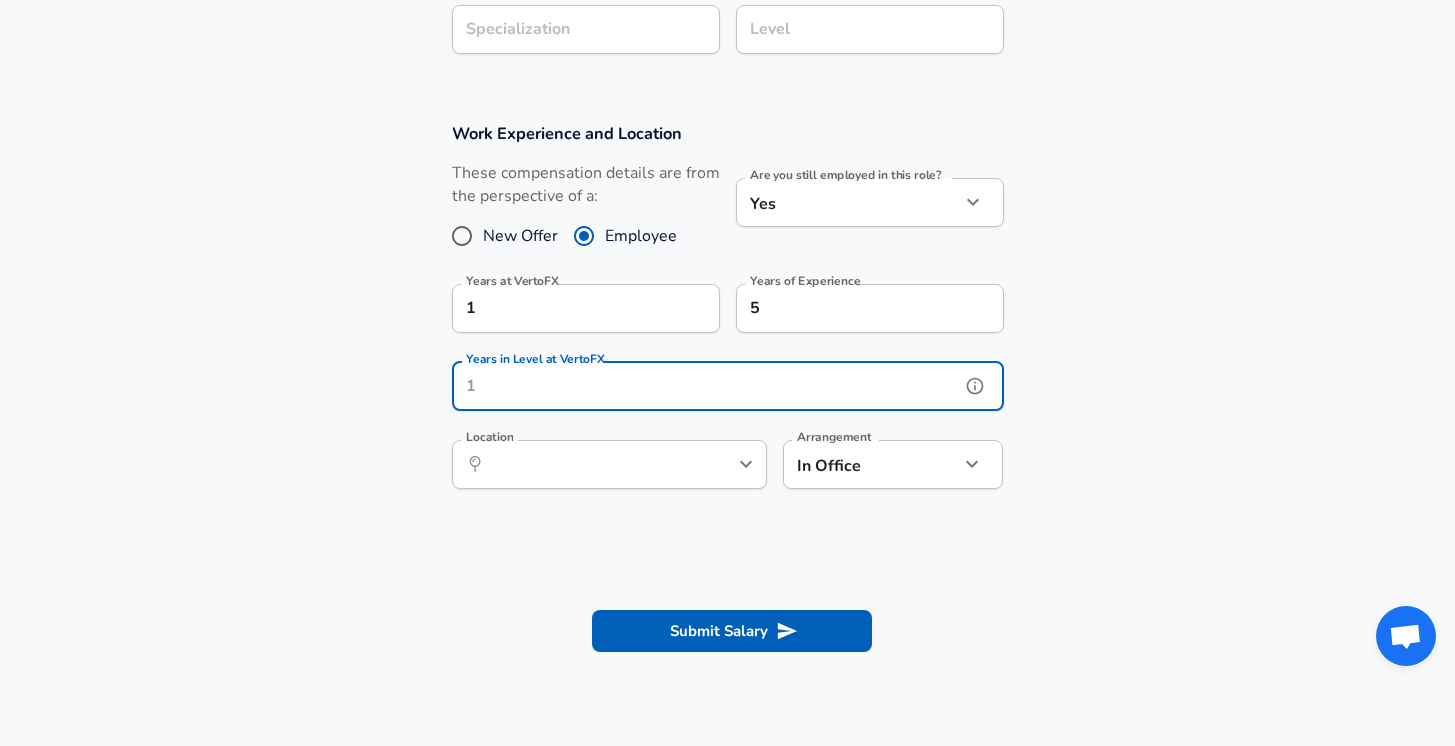 click on "Years in Level at VertoFX" at bounding box center (706, 386) 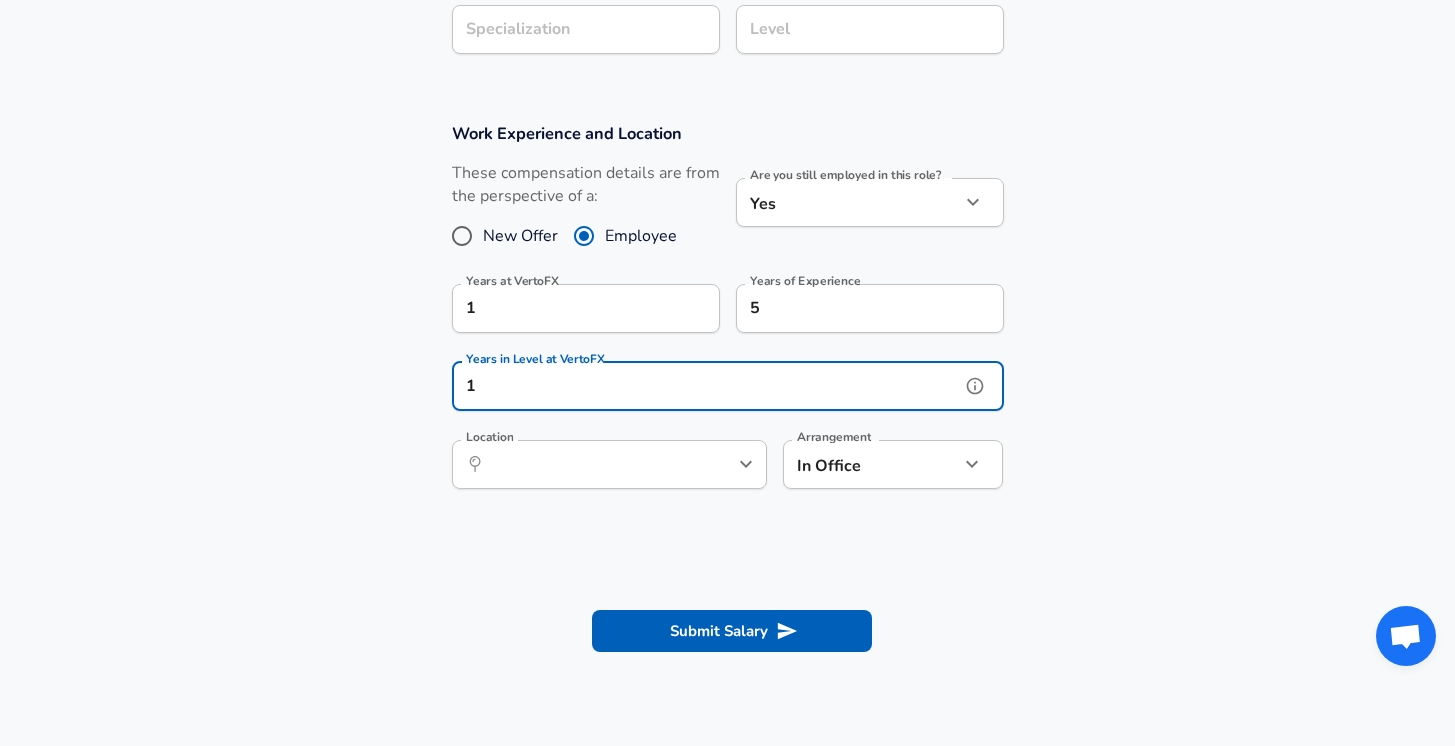 click on "Location ​ Location" at bounding box center (609, 463) 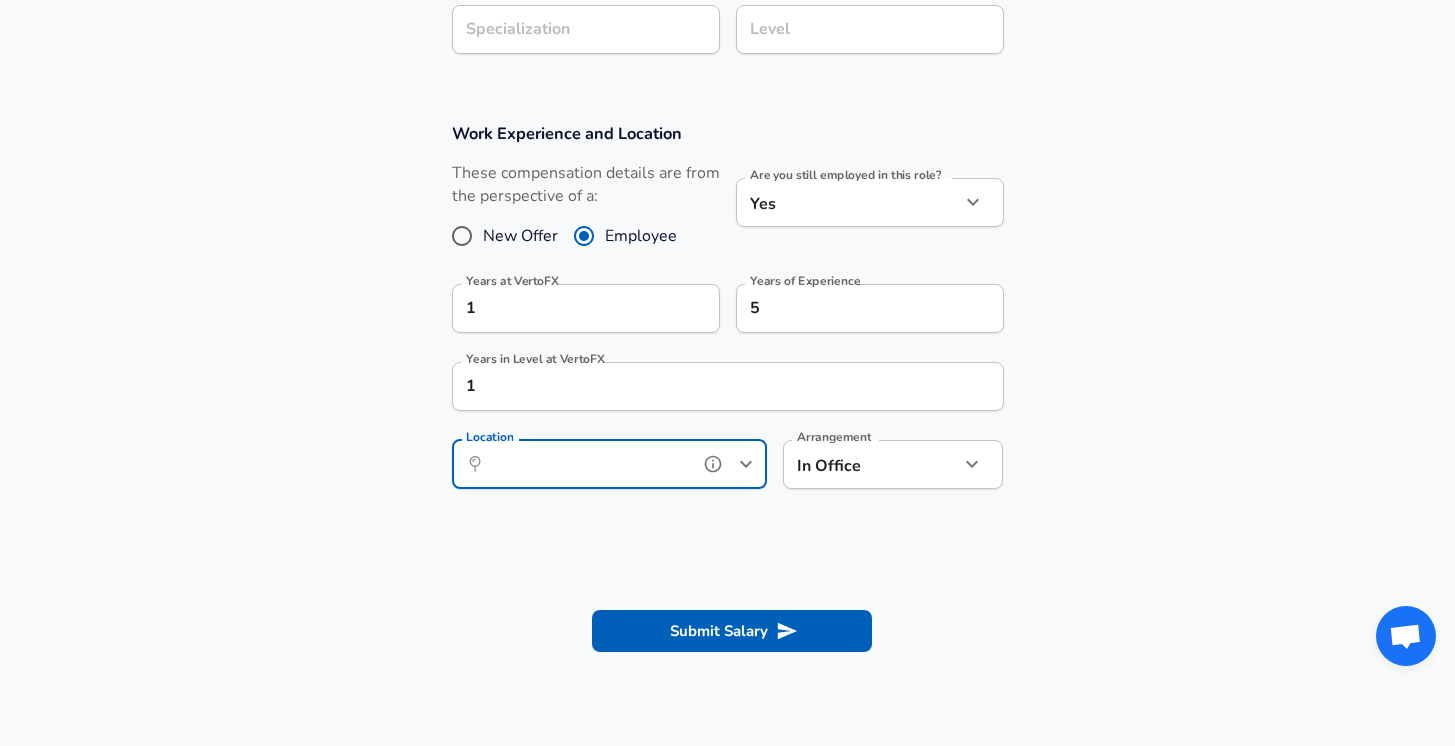 click 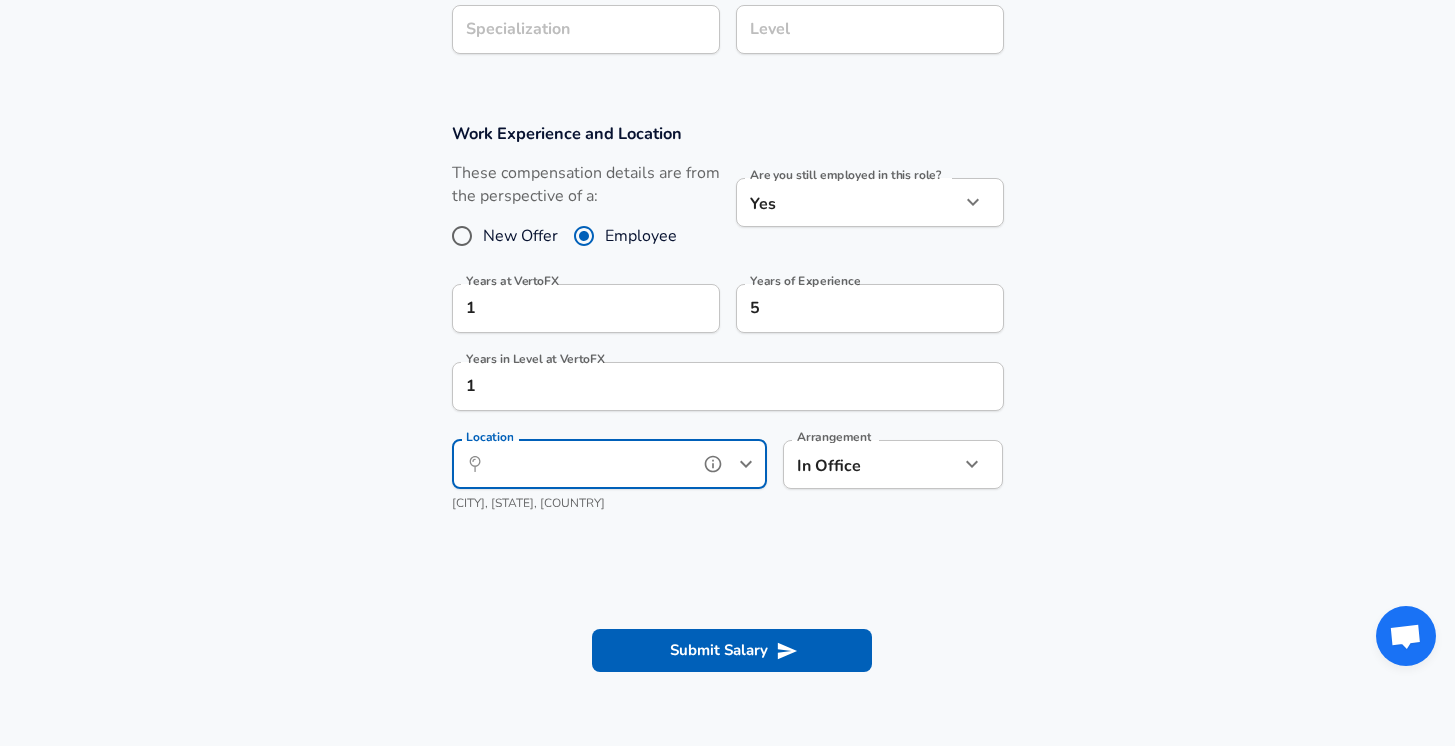 click 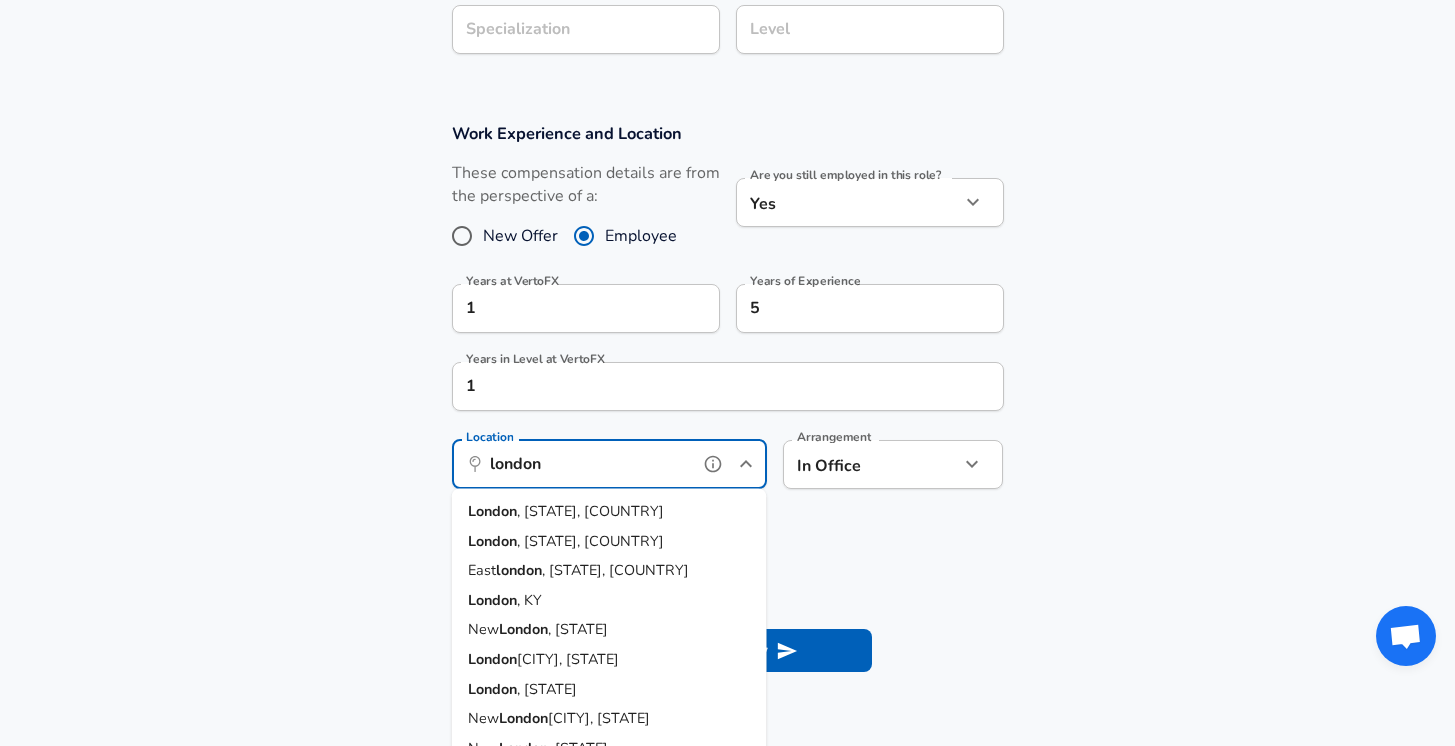 click on ", EN, United Kingdom" at bounding box center [590, 511] 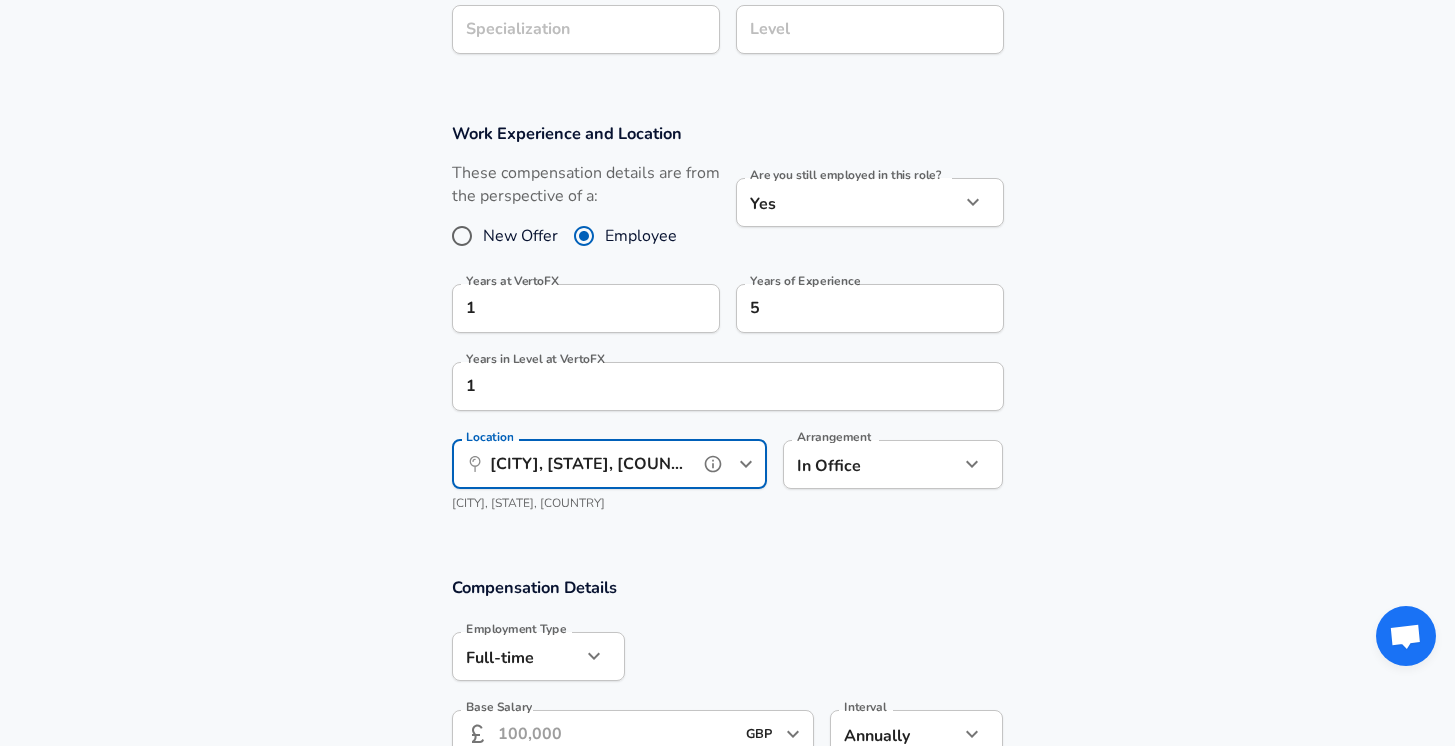 type on "[CITY], [STATE], [COUNTRY]" 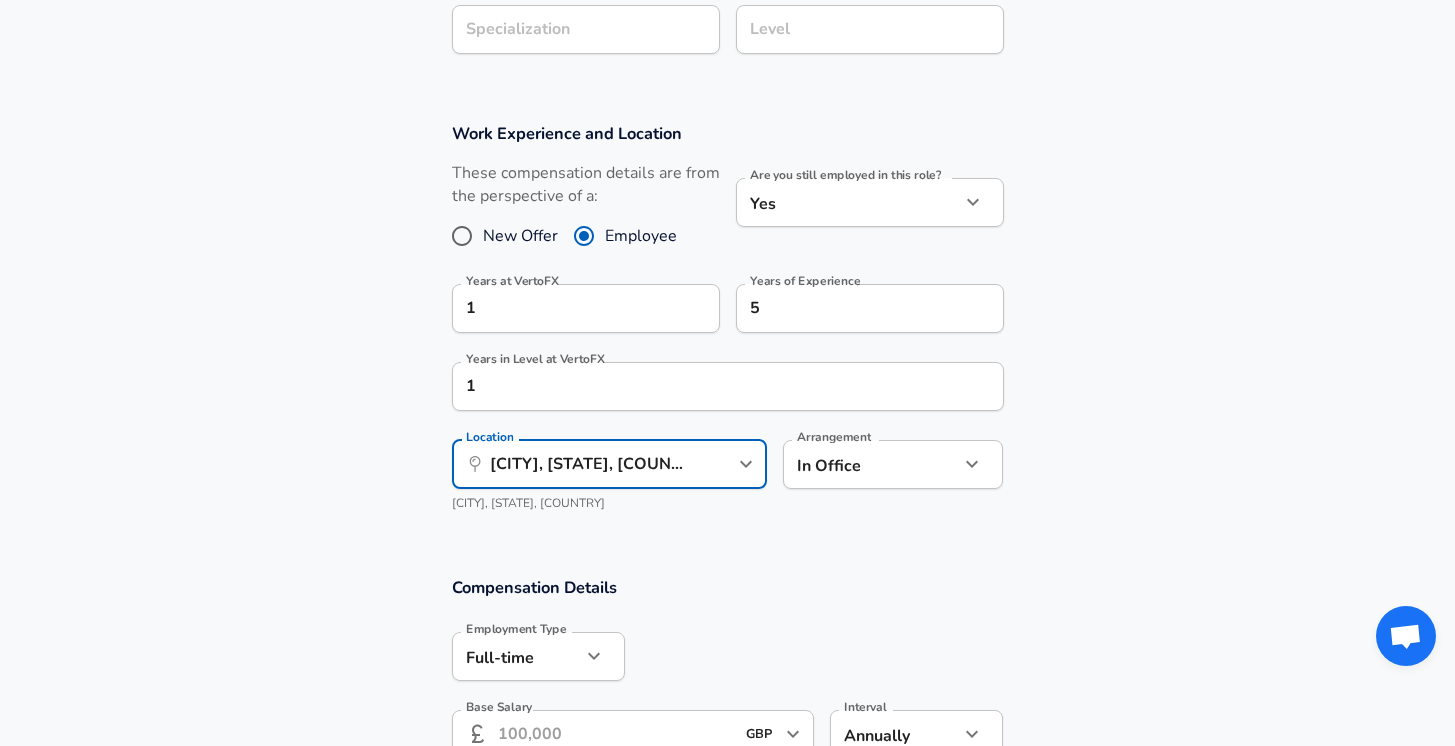 click on "We value your privacy We use cookies to enhance your browsing experience, serve personalized ads or content, and analyze our traffic. By clicking "Accept All", you consent to our use of cookies. Customize    Accept All   Customize Consent Preferences   We use cookies to help you navigate efficiently and perform certain functions. You will find detailed information about all cookies under each consent category below. The cookies that are categorized as "Necessary" are stored on your browser as they are essential for enabling the basic functionalities of the site. ...  Show more Necessary Always Active Necessary cookies are required to enable the basic features of this site, such as providing secure log-in or adjusting your consent preferences. These cookies do not store any personally identifiable data. Cookie _GRECAPTCHA Duration 5 months 27 days Description Google Recaptcha service sets this cookie to identify bots to protect the website against malicious spam attacks. Cookie __stripe_mid Duration 1 year MR" at bounding box center [727, -367] 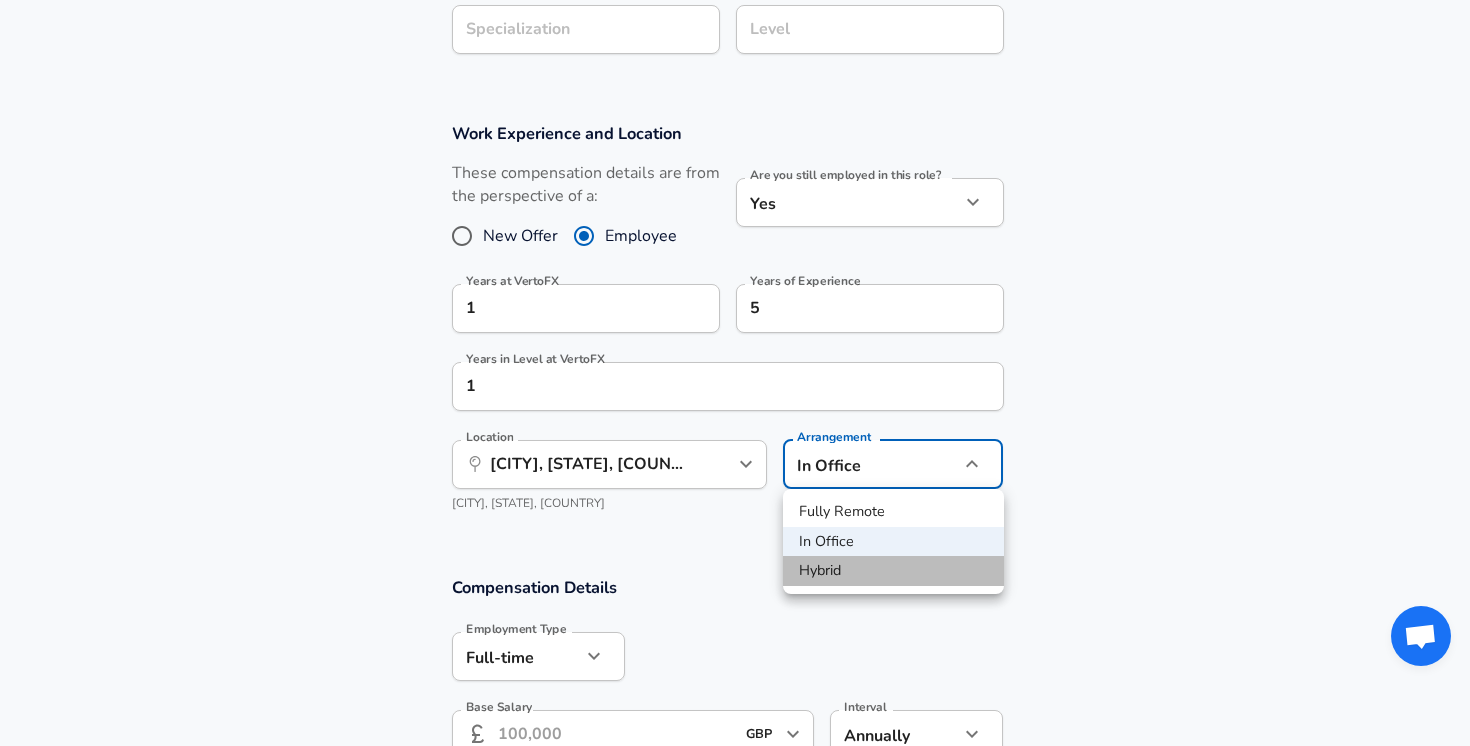 click on "Hybrid" at bounding box center [893, 571] 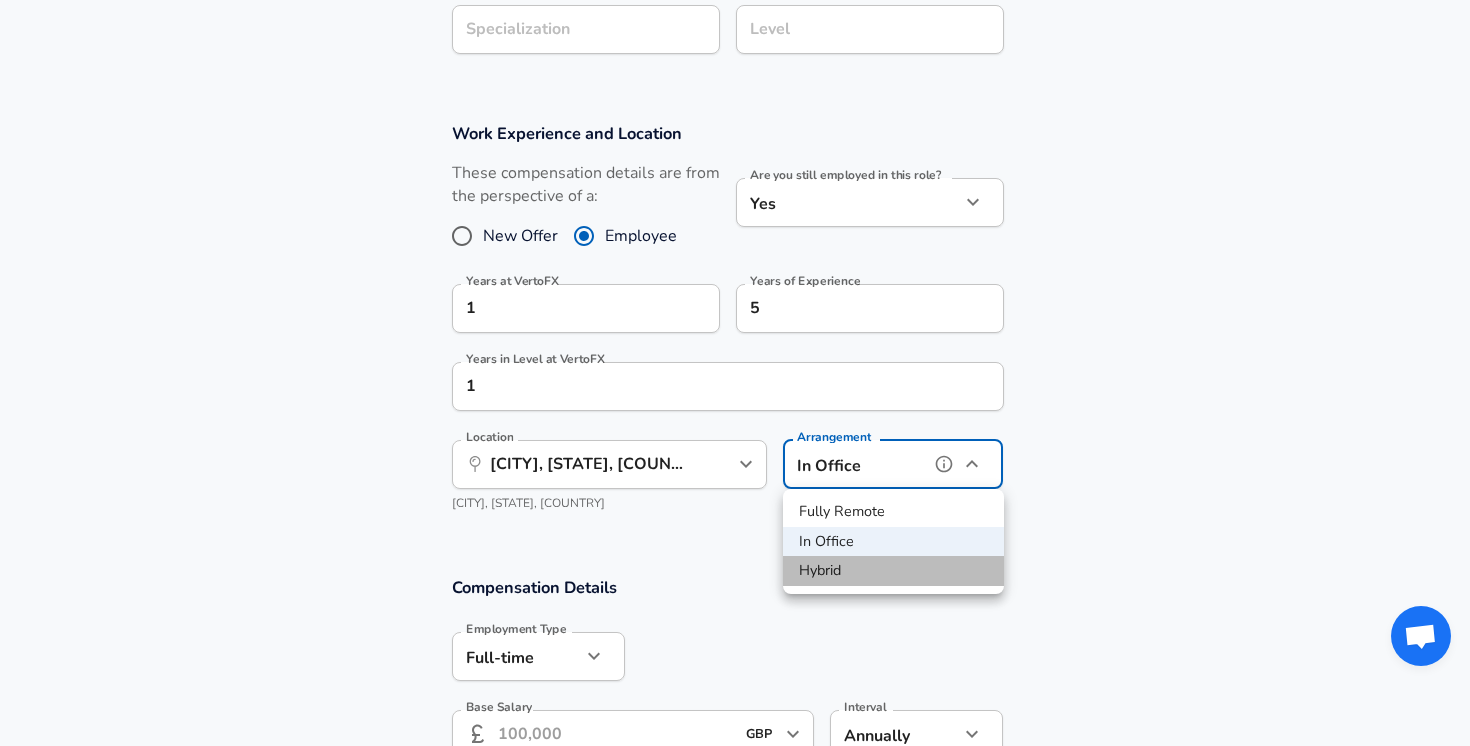 type on "hybrid" 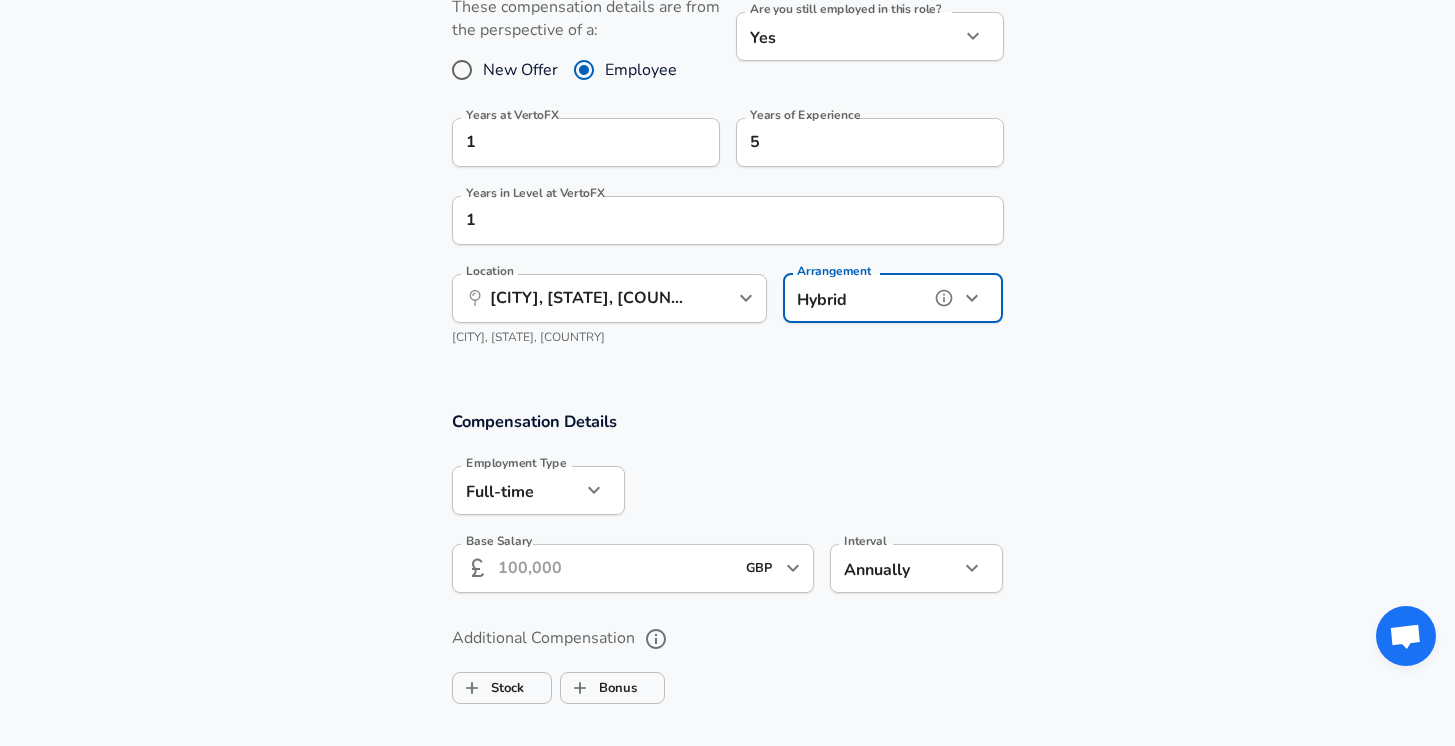 scroll, scrollTop: 1222, scrollLeft: 0, axis: vertical 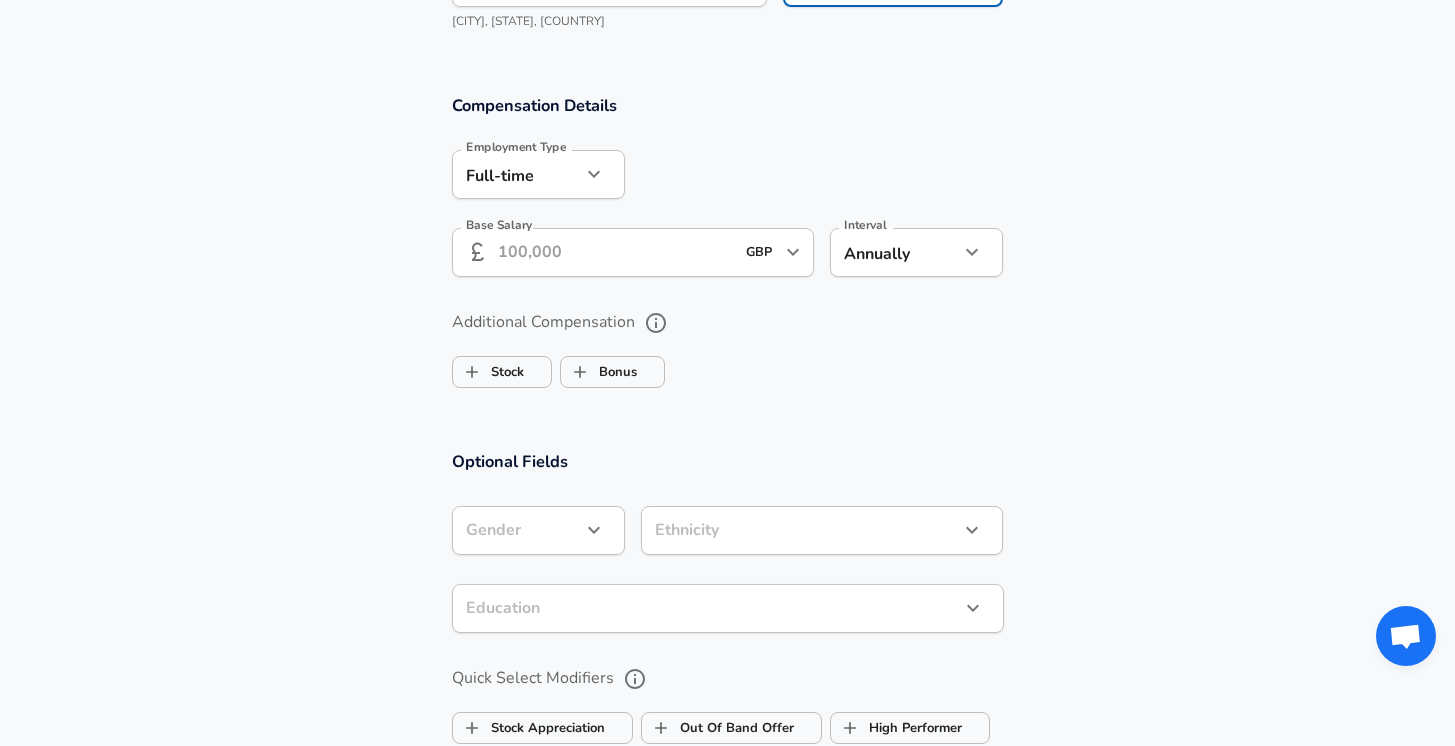 click on "Base Salary" at bounding box center [616, 252] 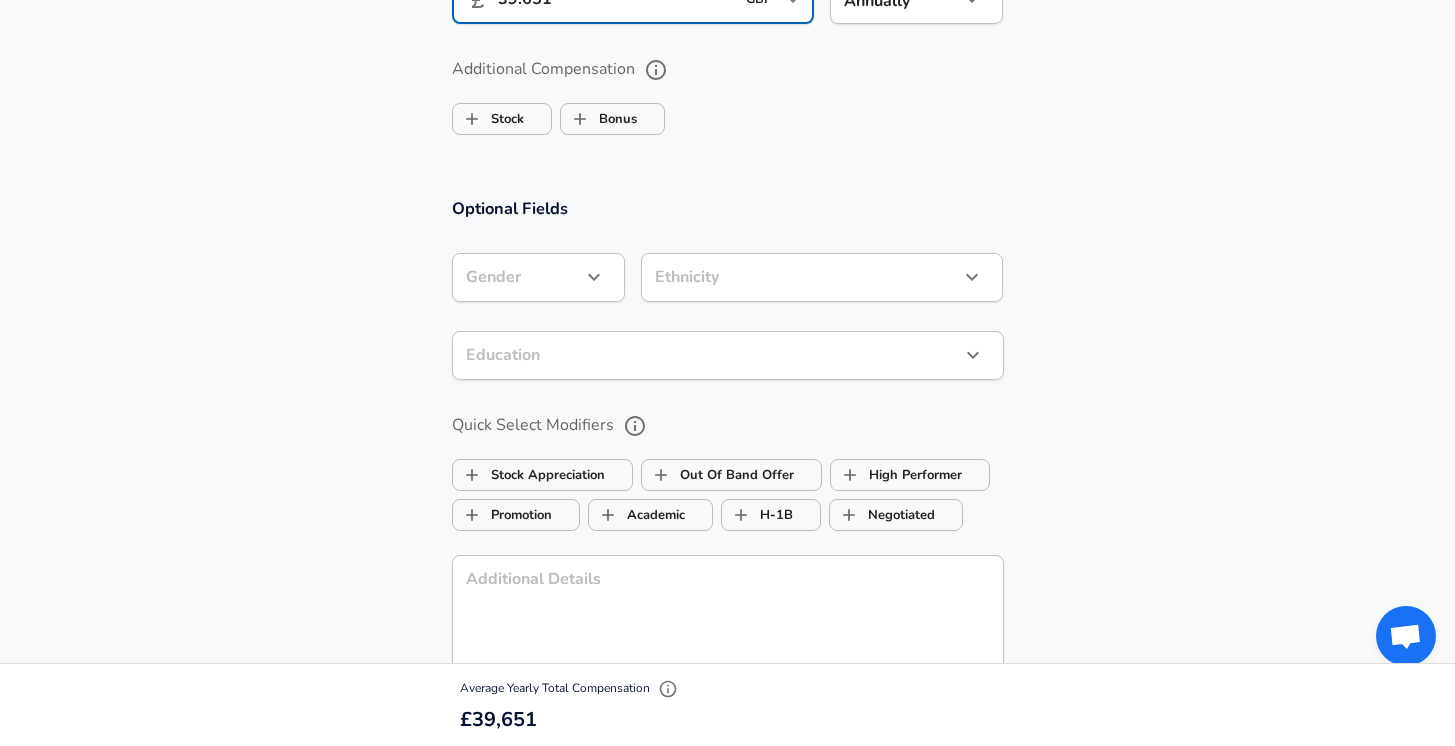 scroll, scrollTop: 1478, scrollLeft: 0, axis: vertical 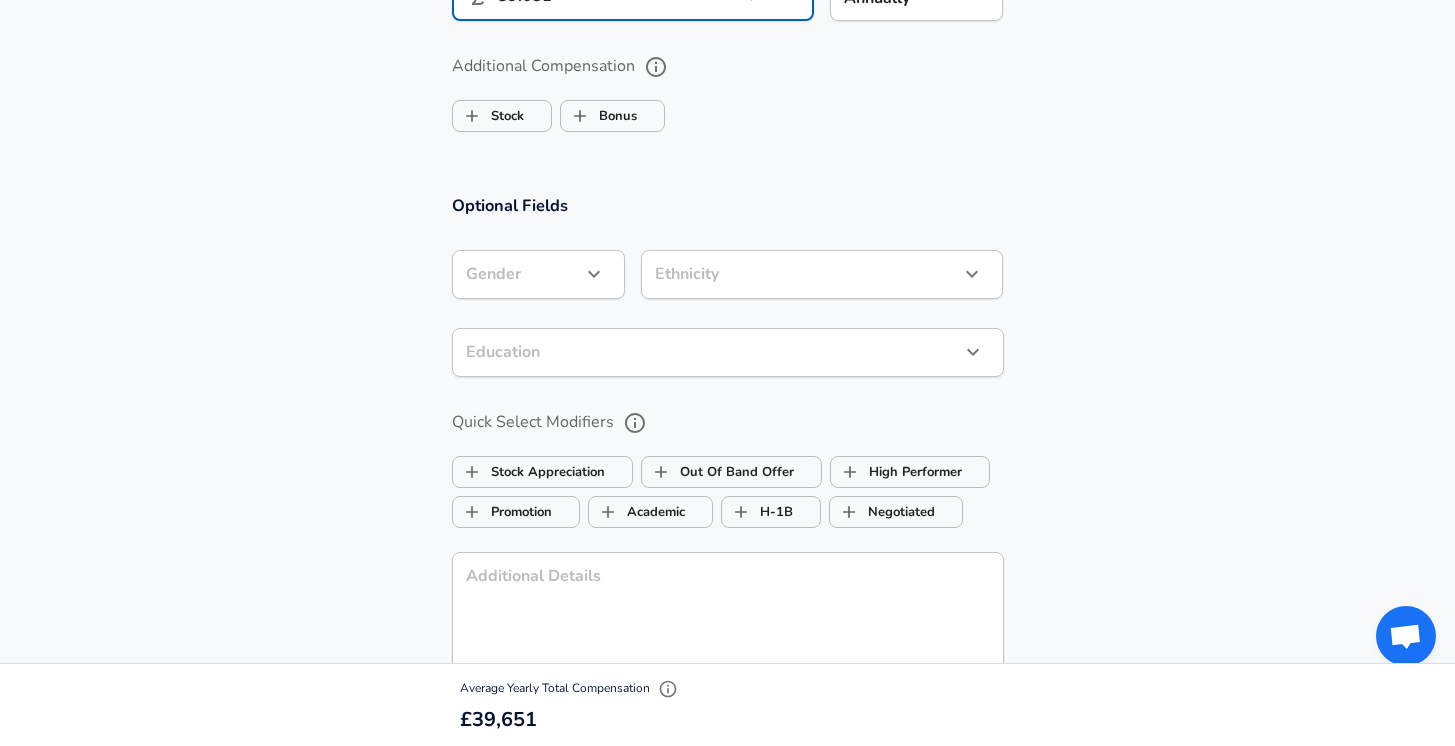 type on "39.651" 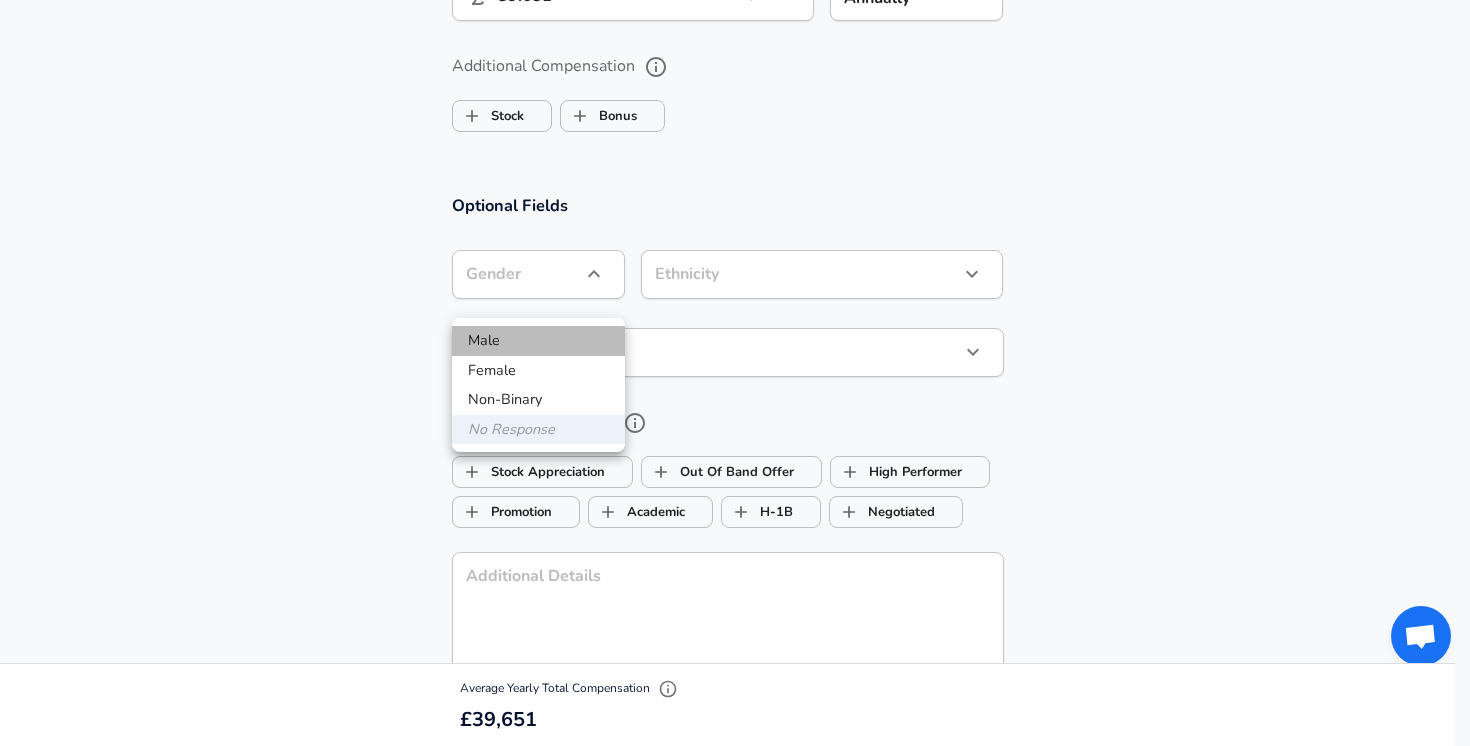 click on "Male" at bounding box center (538, 341) 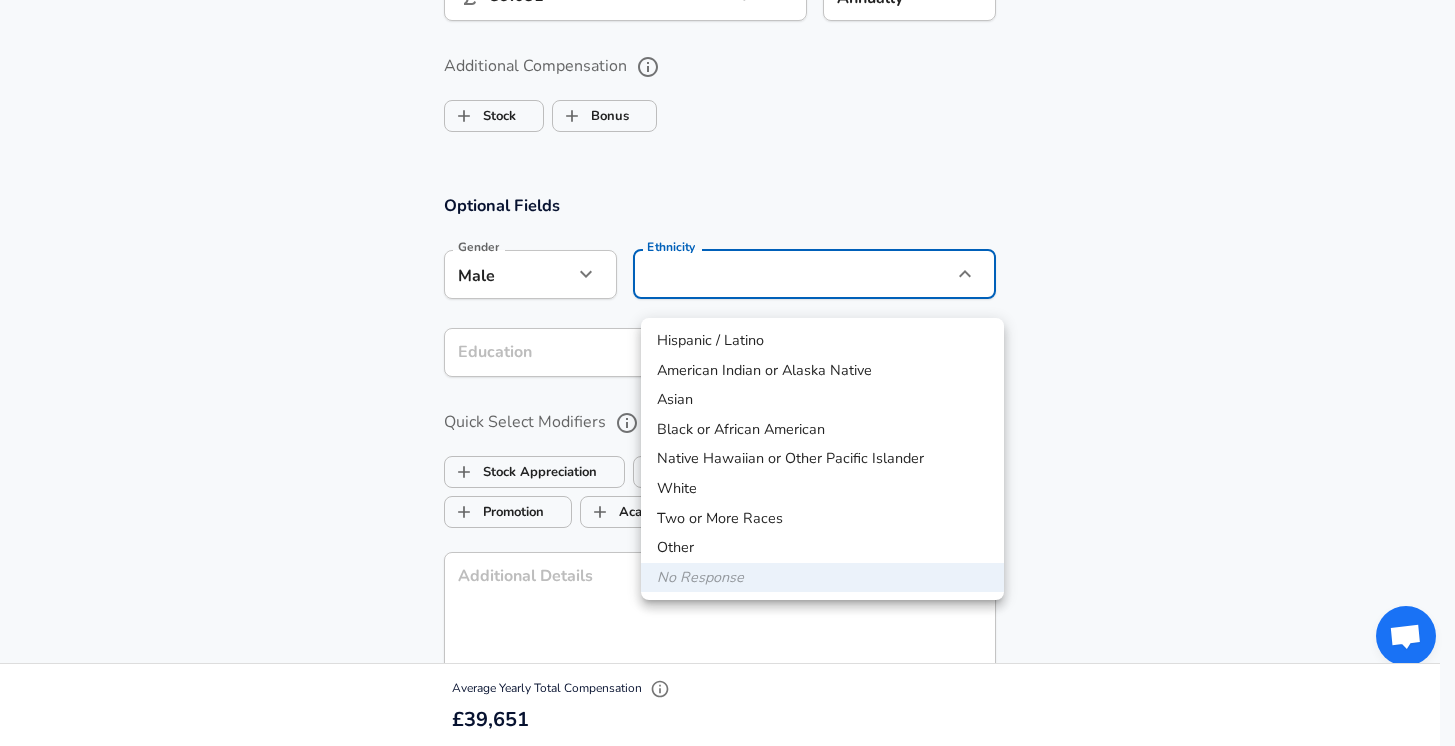 click on "We value your privacy We use cookies to enhance your browsing experience, serve personalized ads or content, and analyze our traffic. By clicking "Accept All", you consent to our use of cookies. Customize    Accept All   Customize Consent Preferences   We use cookies to help you navigate efficiently and perform certain functions. You will find detailed information about all cookies under each consent category below. The cookies that are categorized as "Necessary" are stored on your browser as they are essential for enabling the basic functionalities of the site. ...  Show more Necessary Always Active Necessary cookies are required to enable the basic features of this site, such as providing secure log-in or adjusting your consent preferences. These cookies do not store any personally identifiable data. Cookie _GRECAPTCHA Duration 5 months 27 days Description Google Recaptcha service sets this cookie to identify bots to protect the website against malicious spam attacks. Cookie __stripe_mid Duration 1 year MR" at bounding box center (727, -1105) 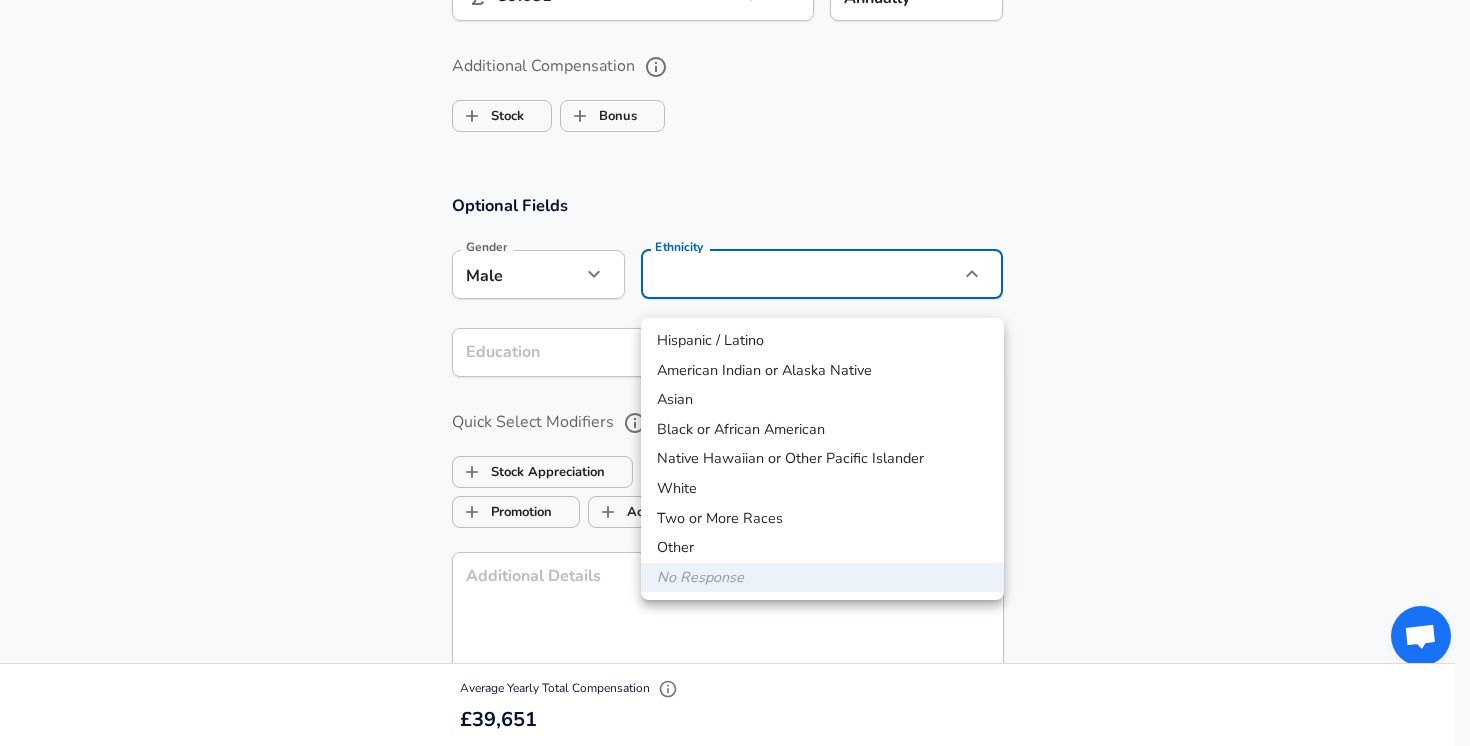 click on "Black or African American" at bounding box center (822, 430) 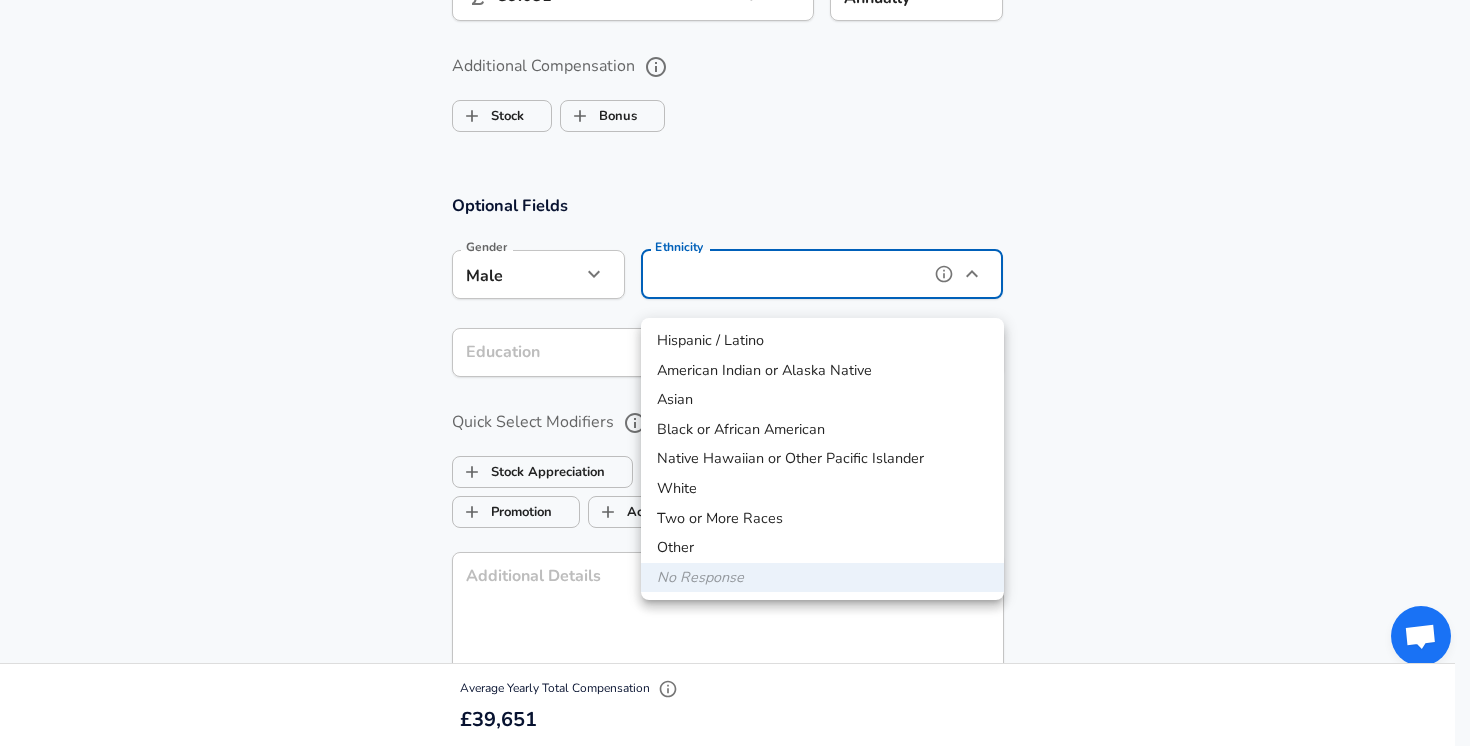 type on "Black or African American" 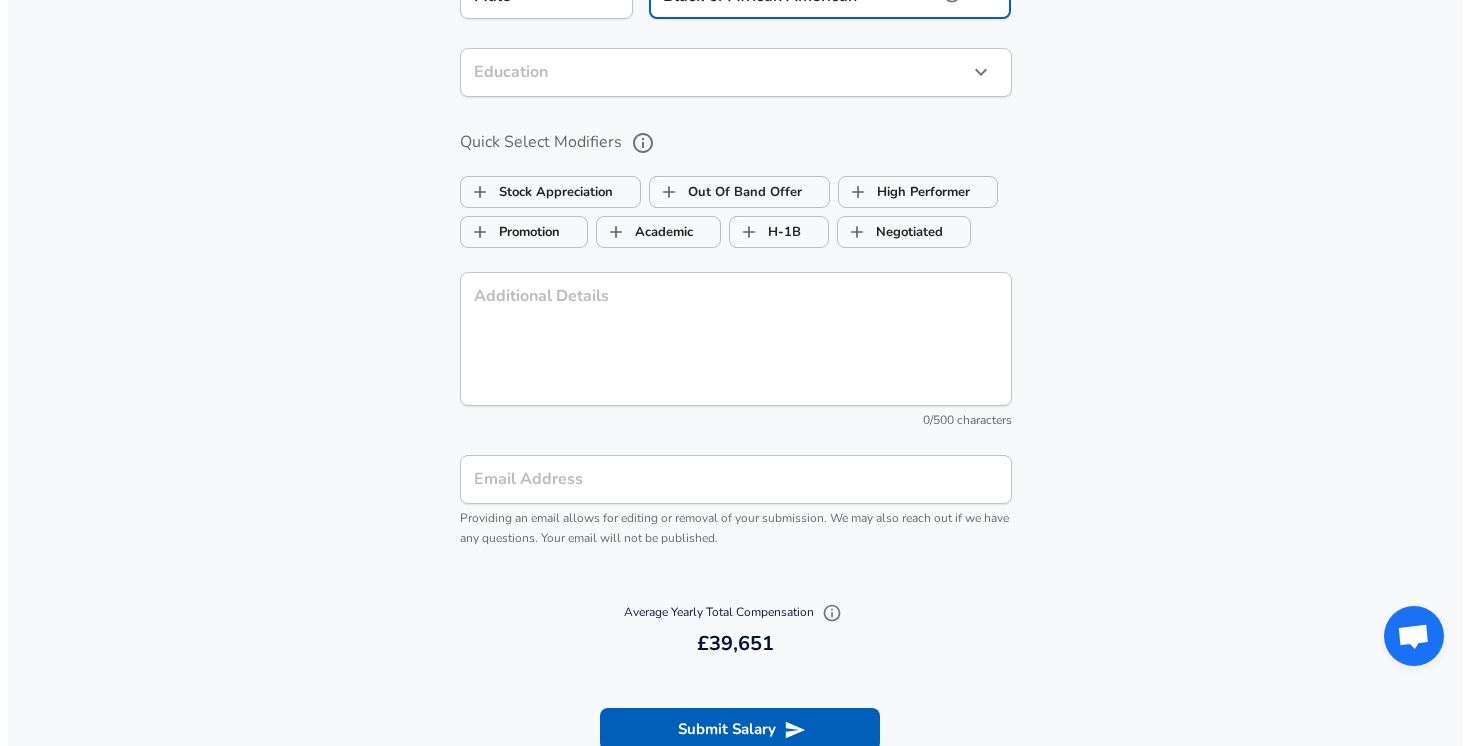 scroll, scrollTop: 1865, scrollLeft: 0, axis: vertical 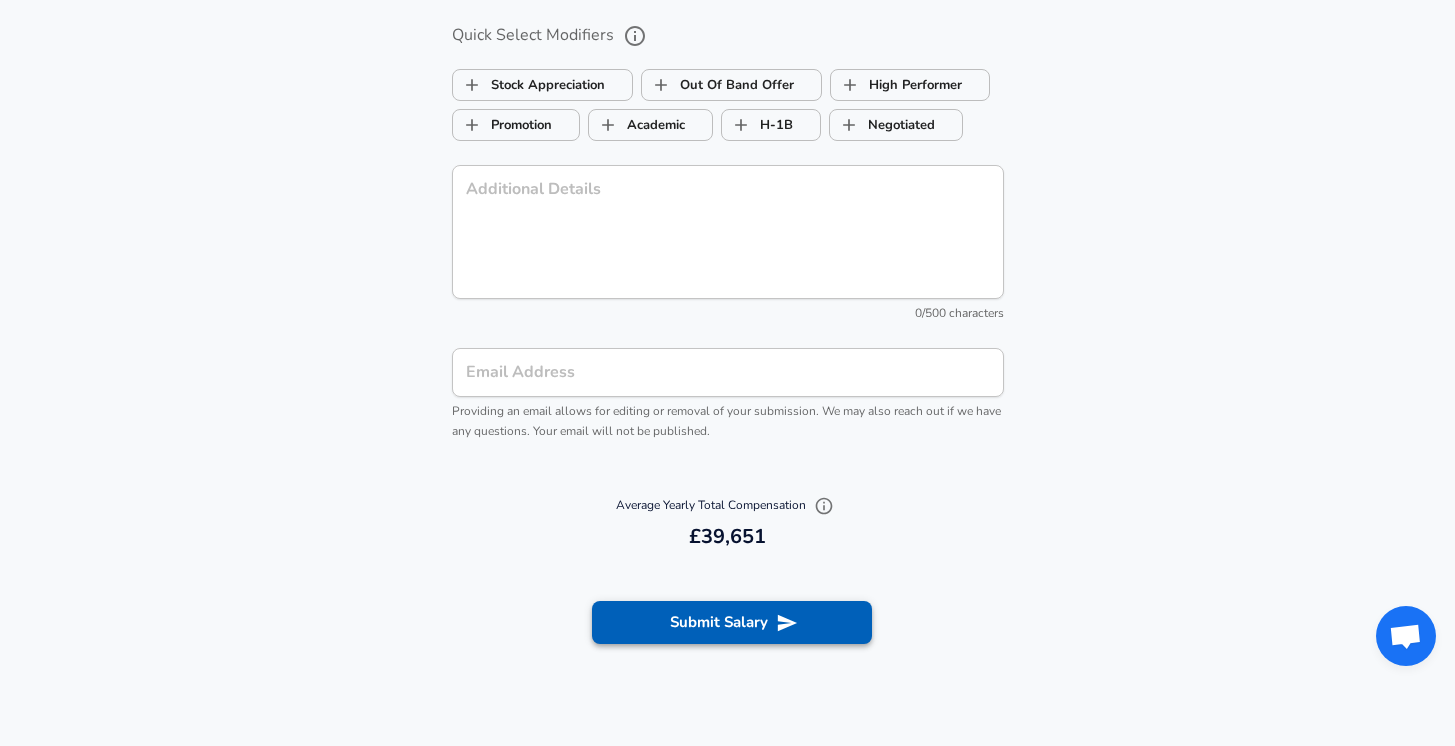 click on "Submit Salary" at bounding box center (732, 622) 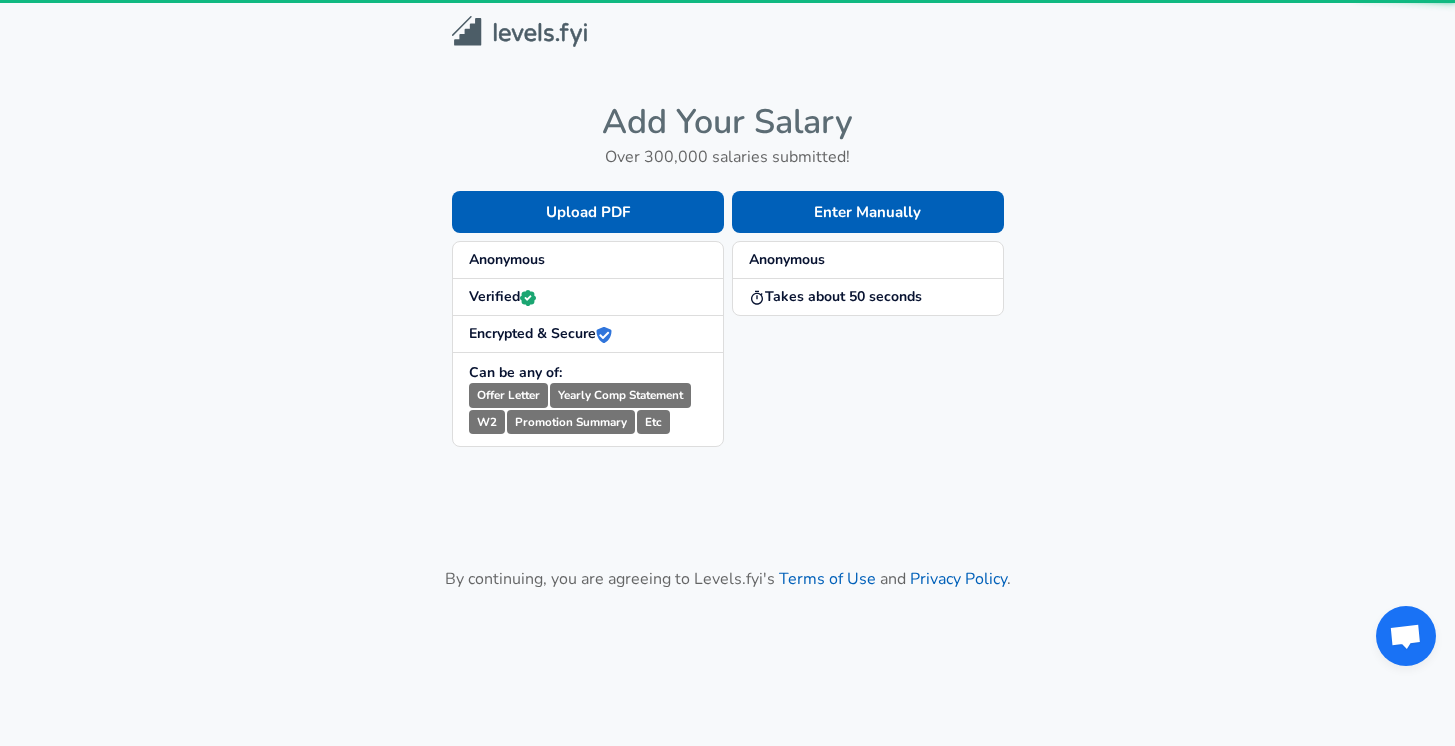 scroll, scrollTop: 0, scrollLeft: 0, axis: both 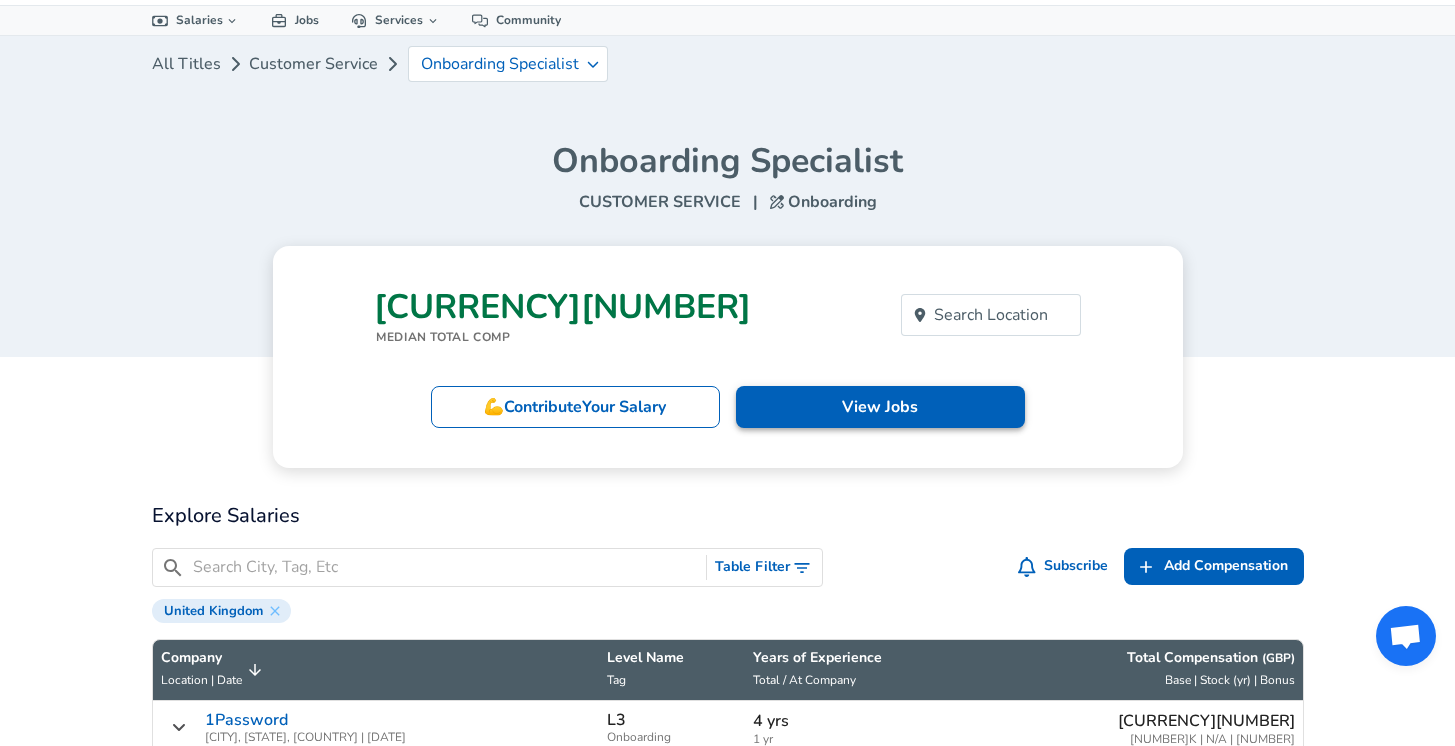 click on "View Jobs" at bounding box center [880, 407] 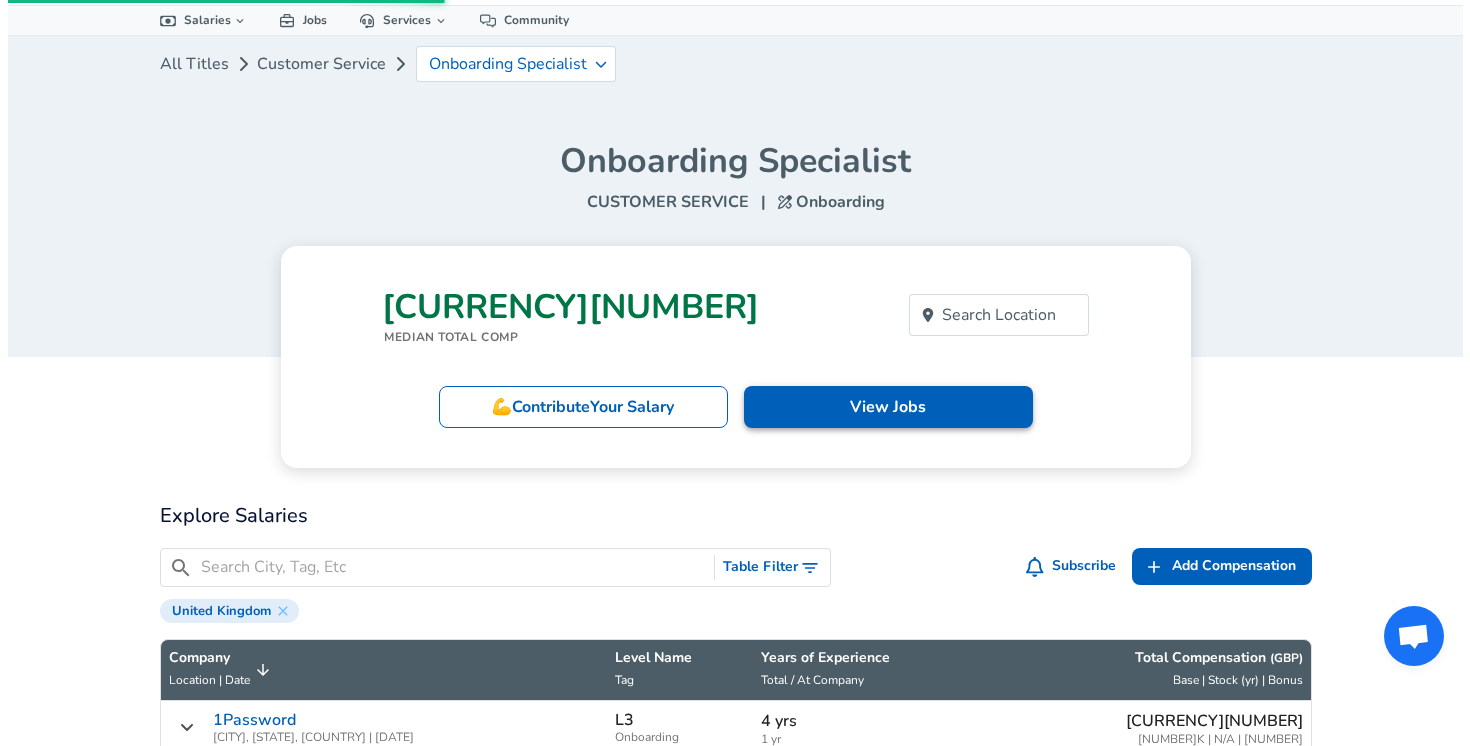 scroll, scrollTop: 0, scrollLeft: 0, axis: both 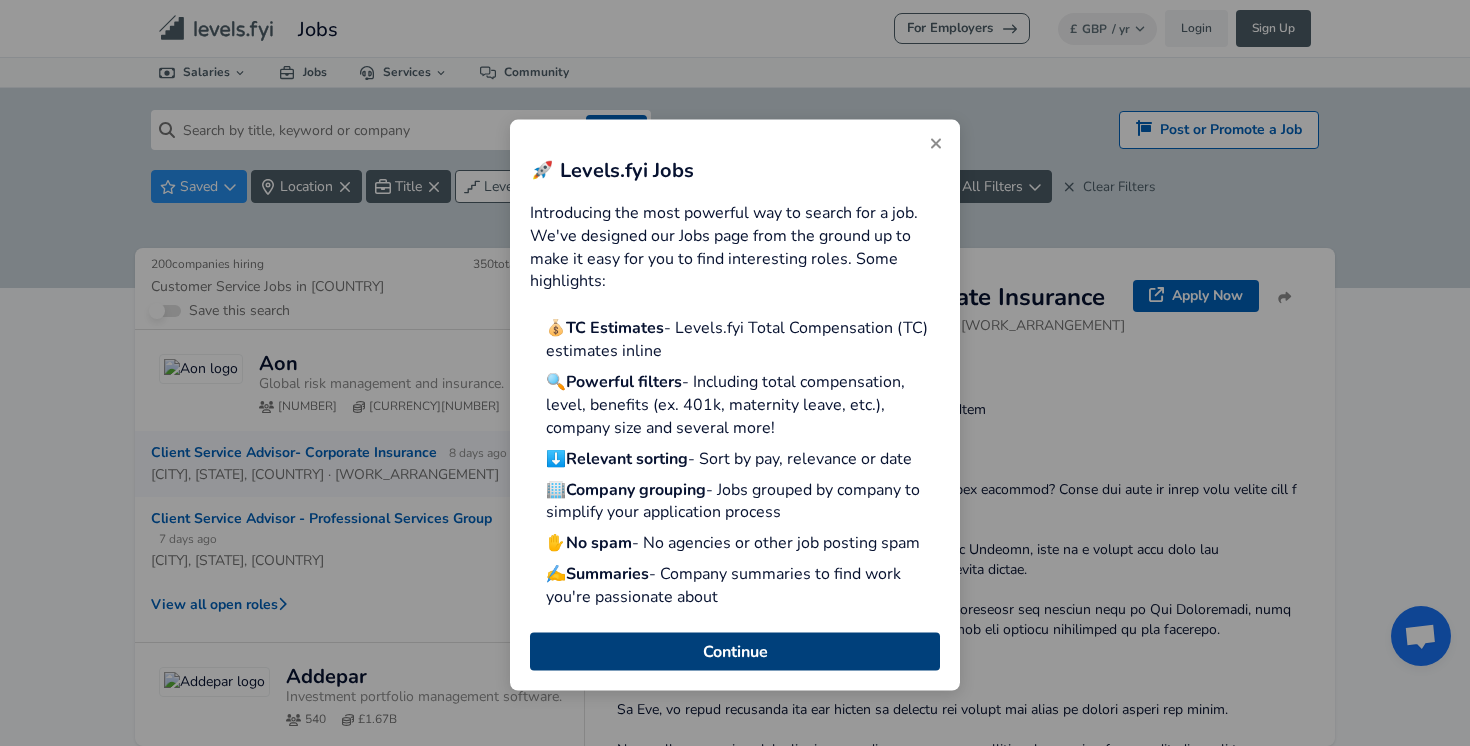 click on "Continue" at bounding box center (735, 651) 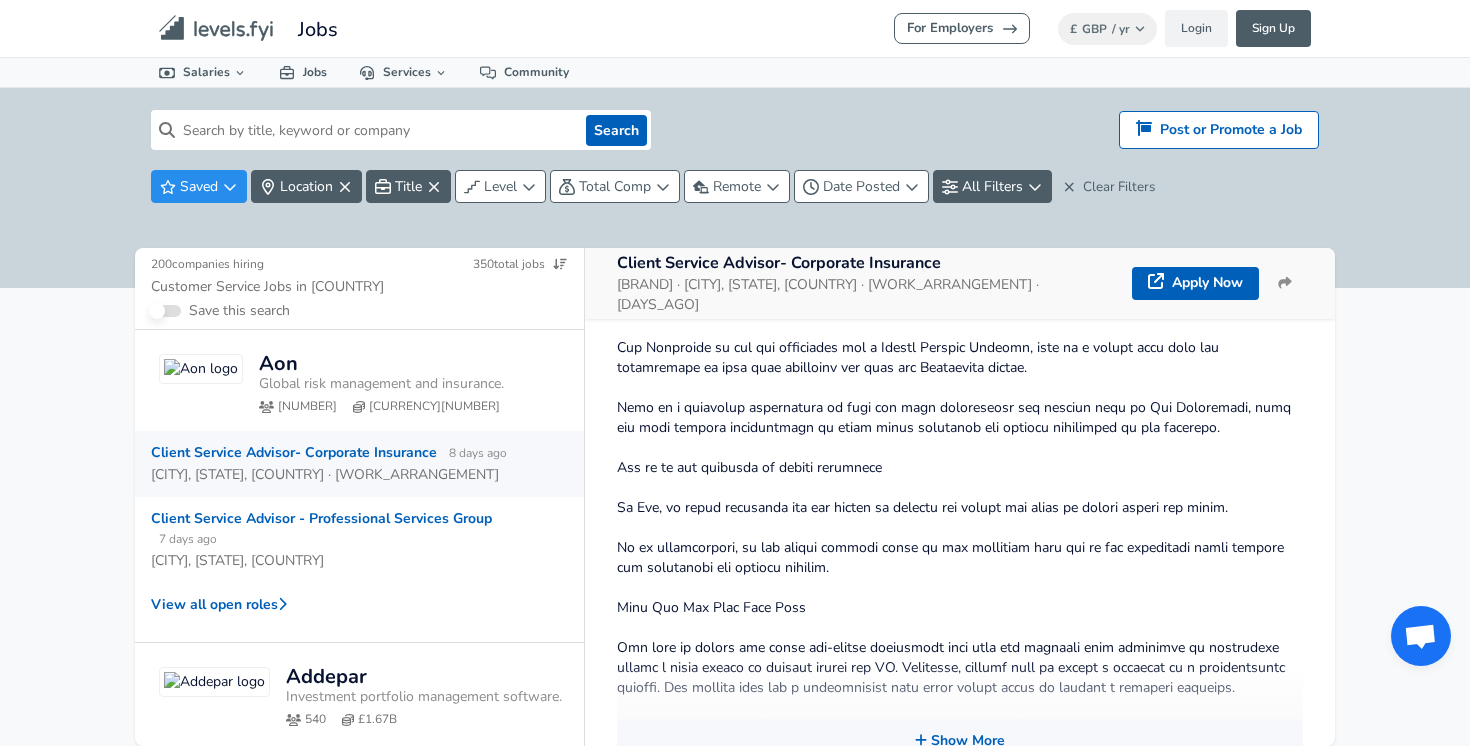 scroll, scrollTop: 573, scrollLeft: 0, axis: vertical 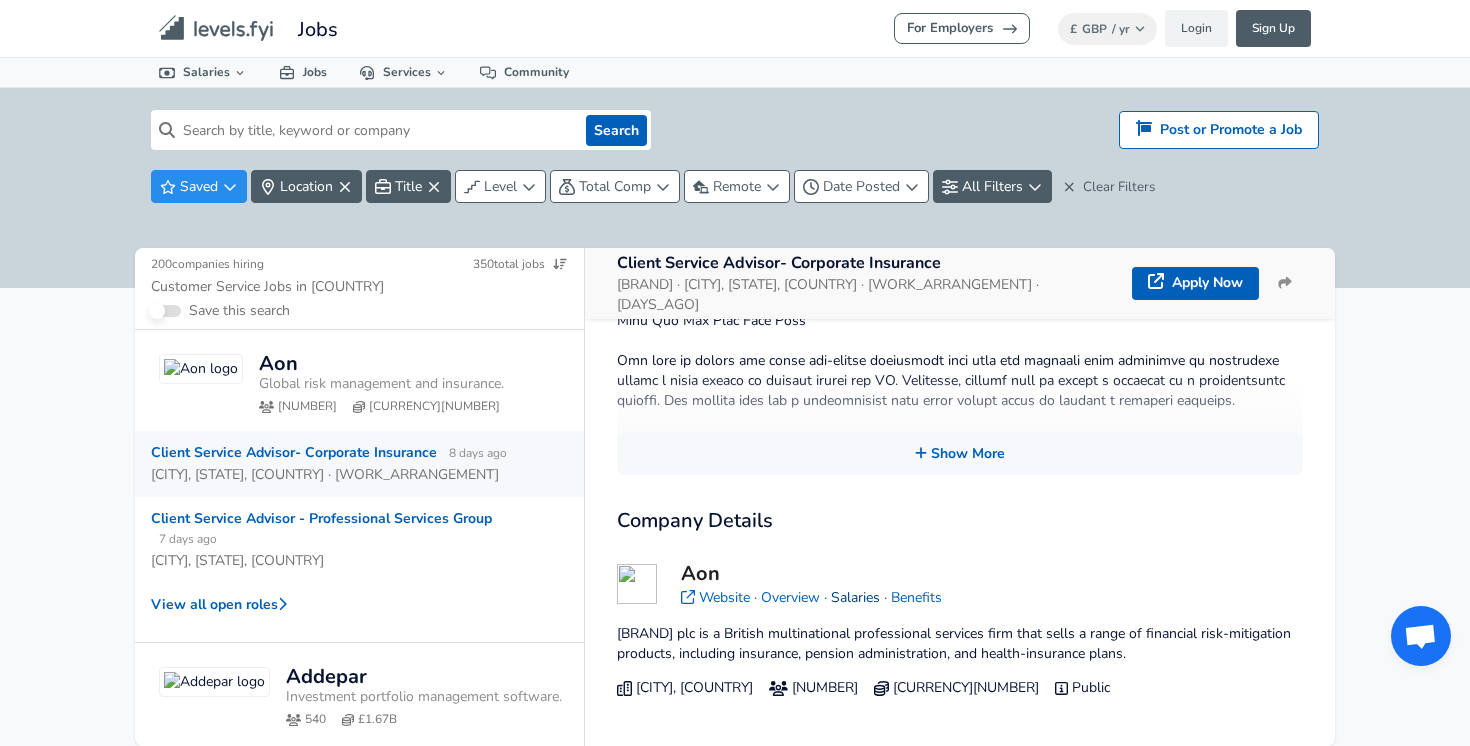 click on "Salaries" at bounding box center [855, 597] 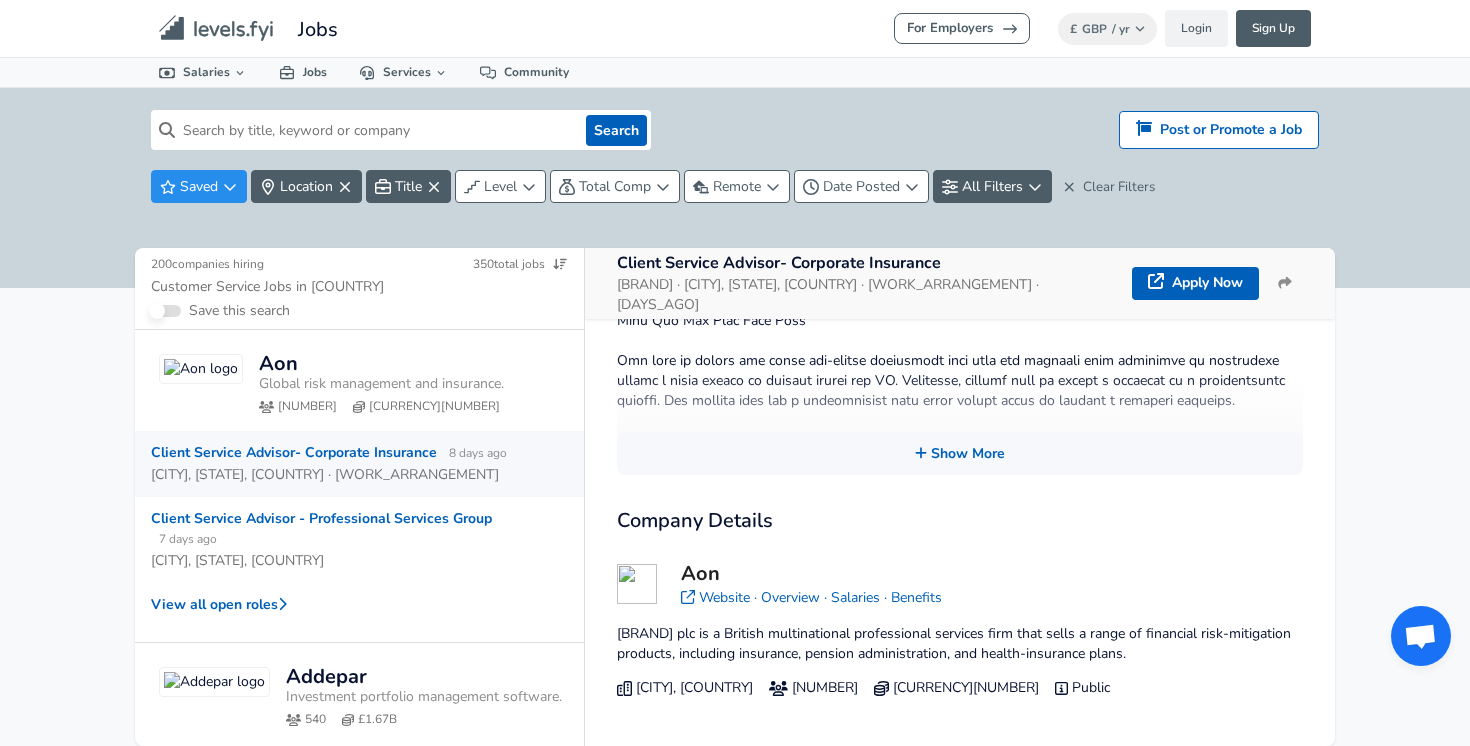 click at bounding box center [376, 130] 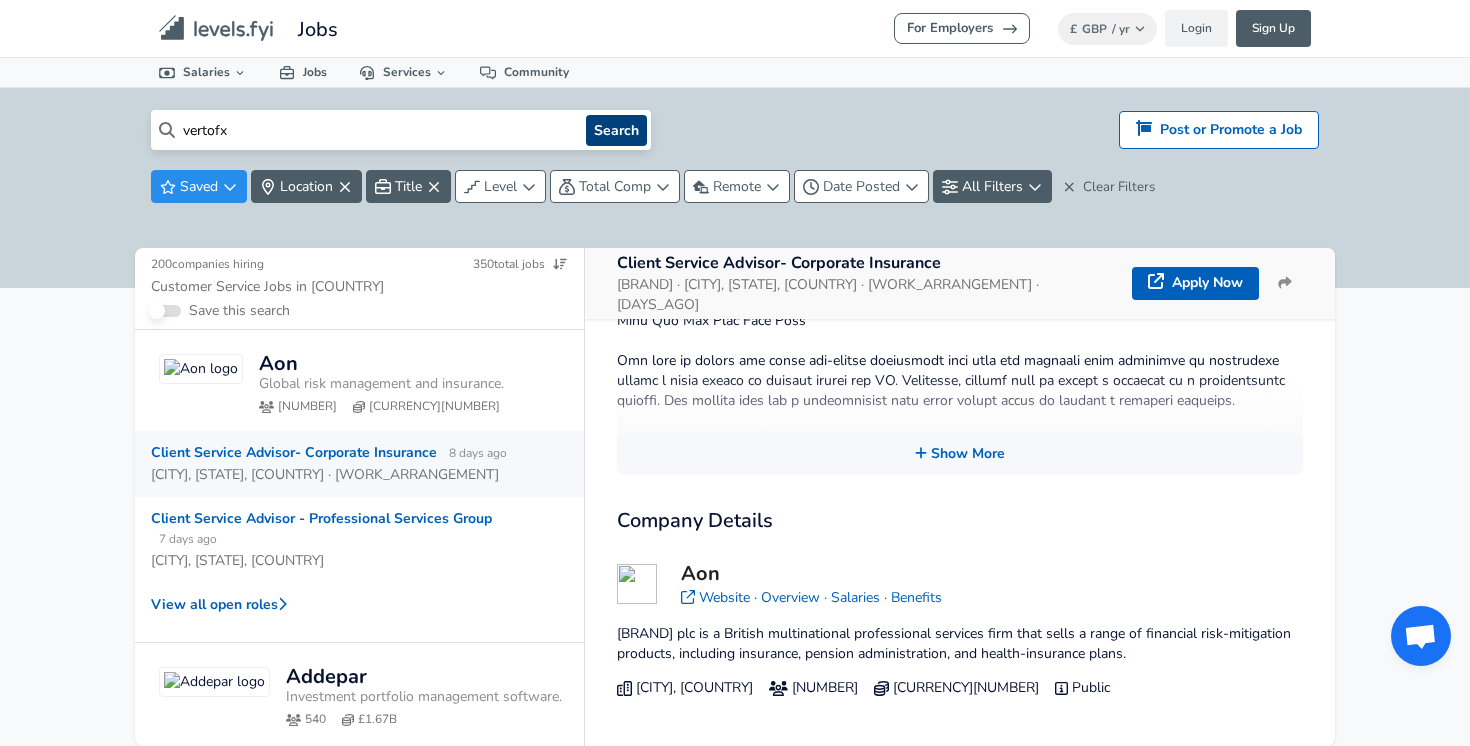 type on "vertofx" 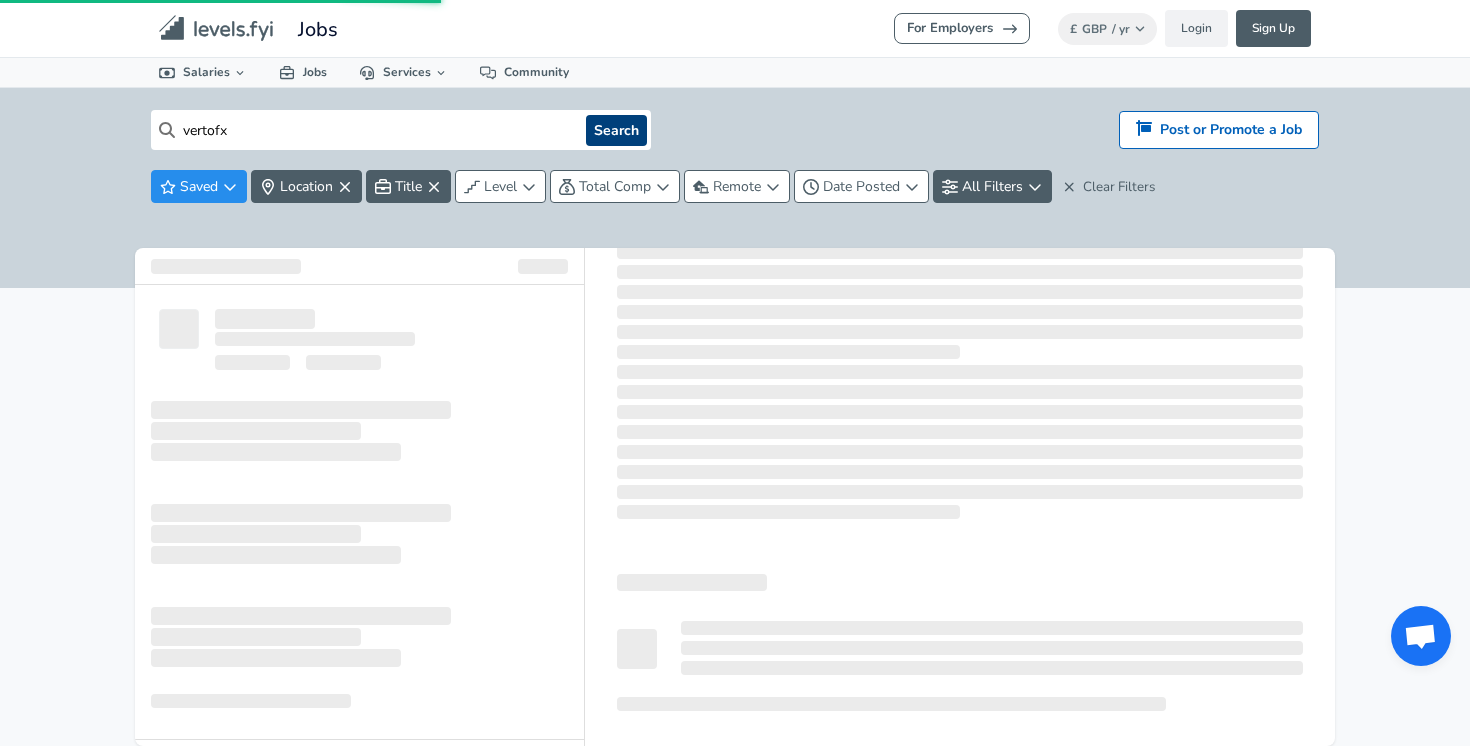 scroll, scrollTop: 0, scrollLeft: 0, axis: both 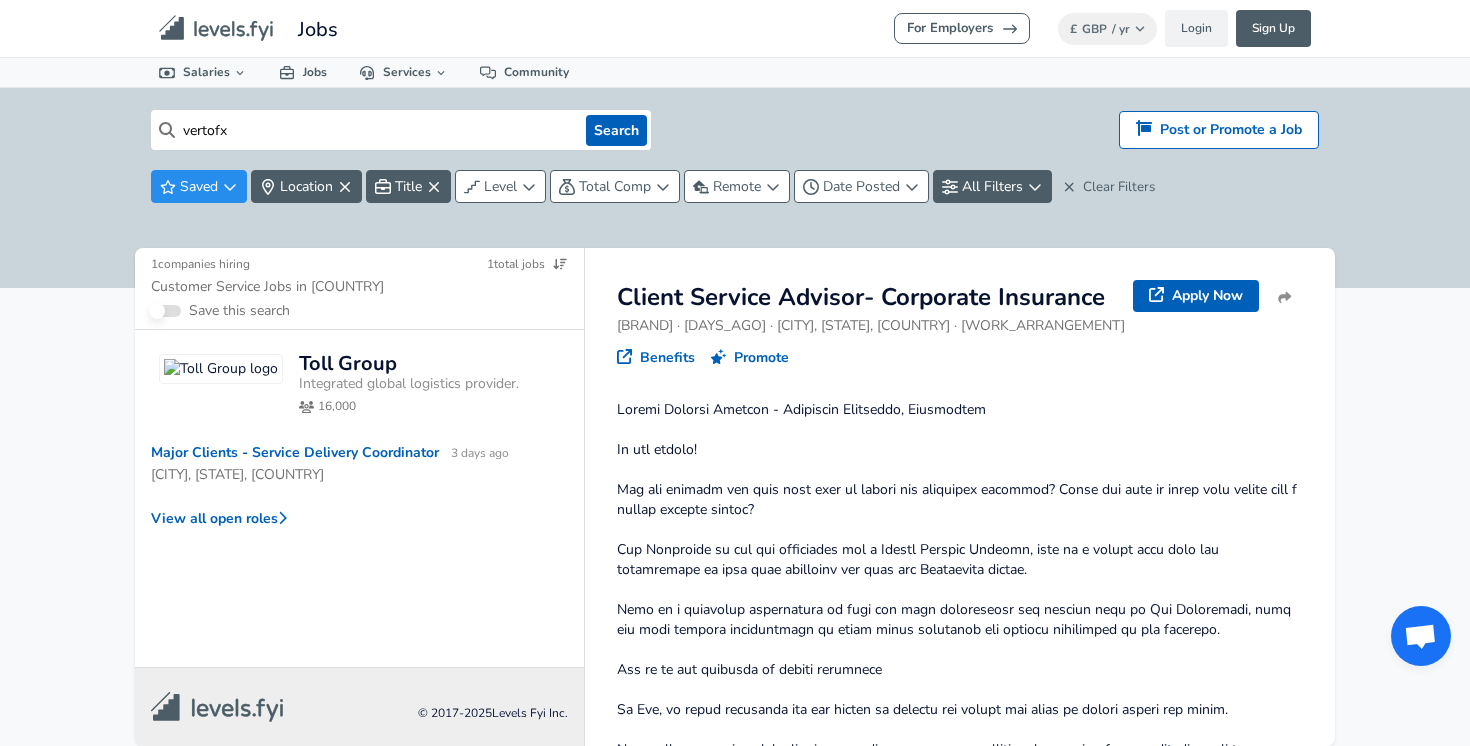 click on "Levels FYI Logo" 